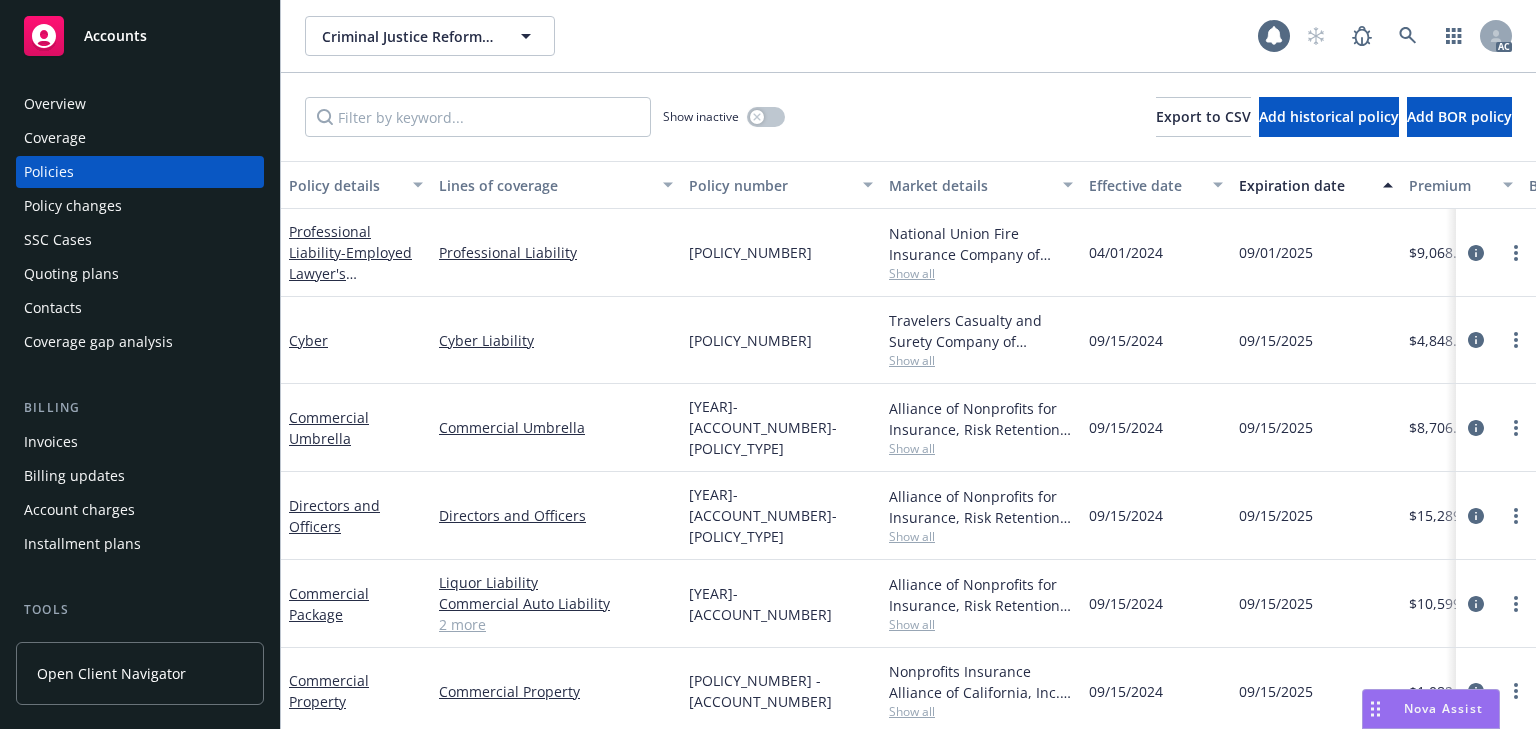 scroll, scrollTop: 0, scrollLeft: 0, axis: both 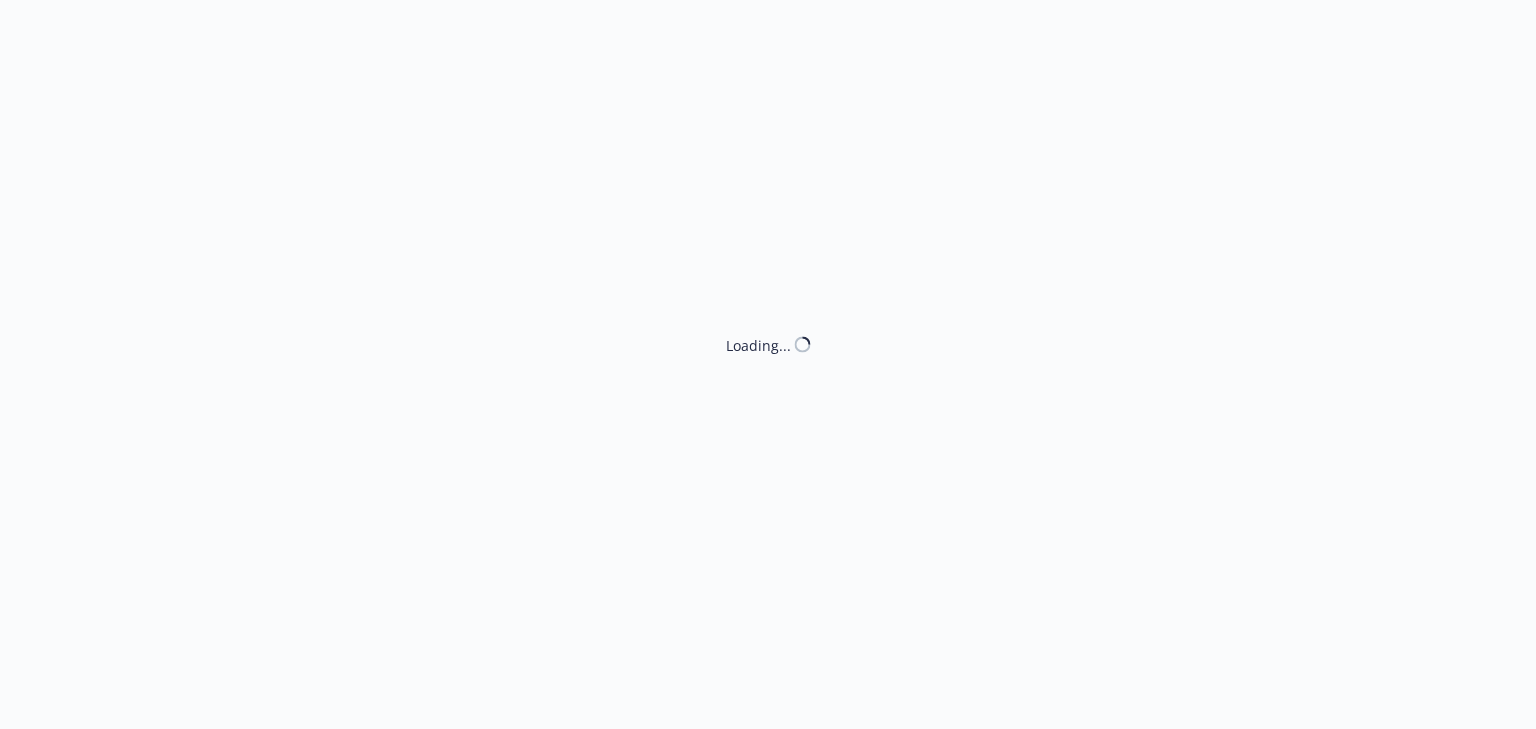 select on "ACCEPTED" 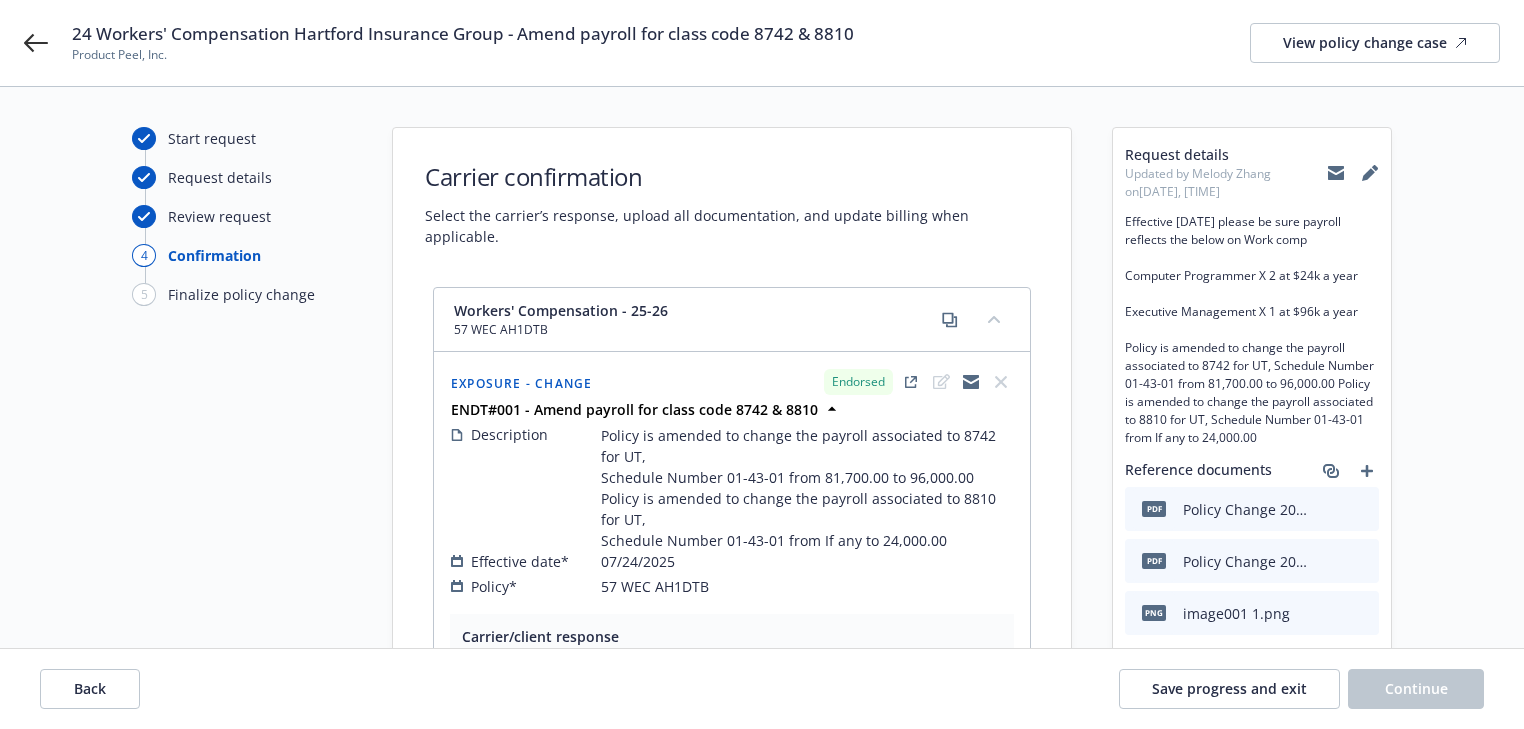 click 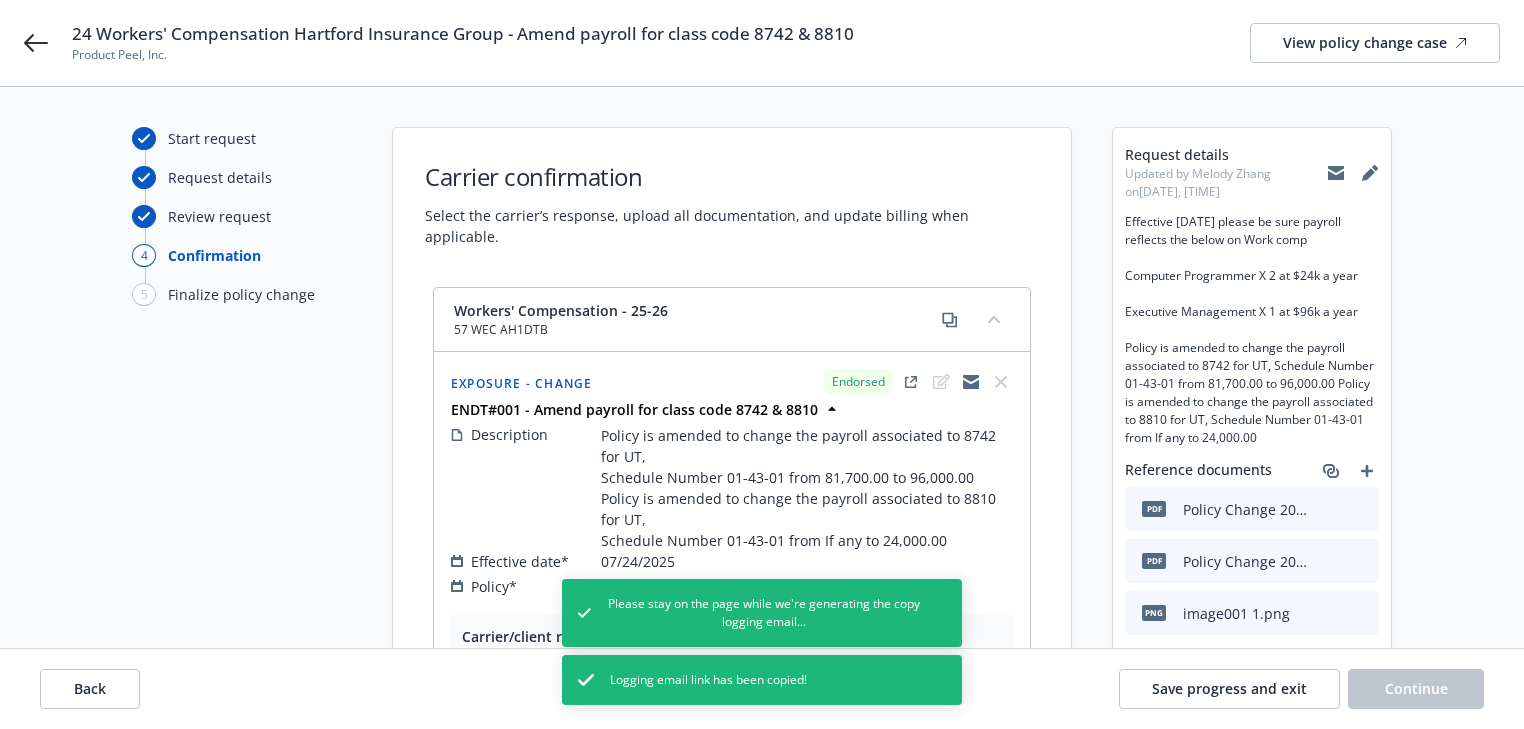 click on "Start request Request details Review request 4 Confirmation   5 Finalize policy change" at bounding box center (242, 1066) 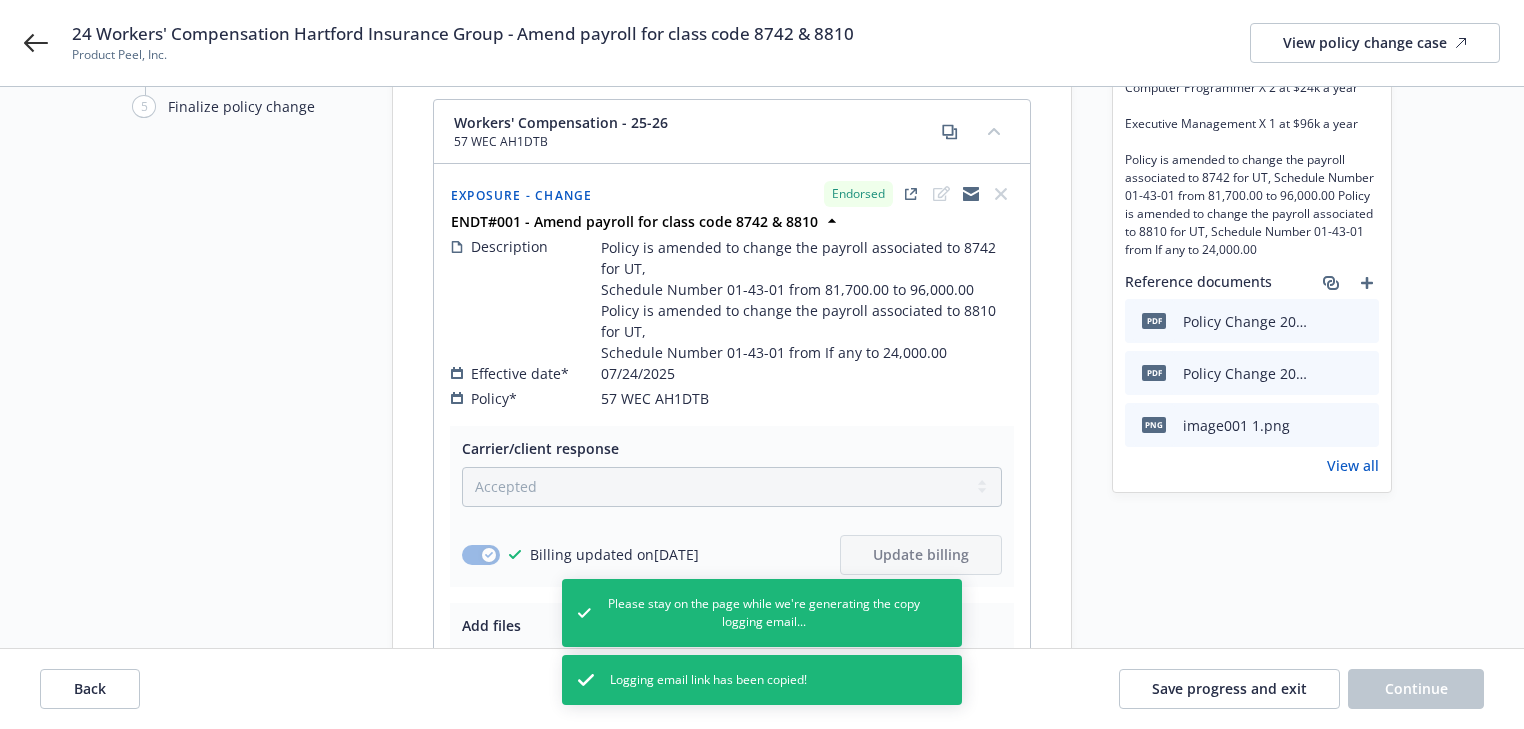 scroll, scrollTop: 320, scrollLeft: 0, axis: vertical 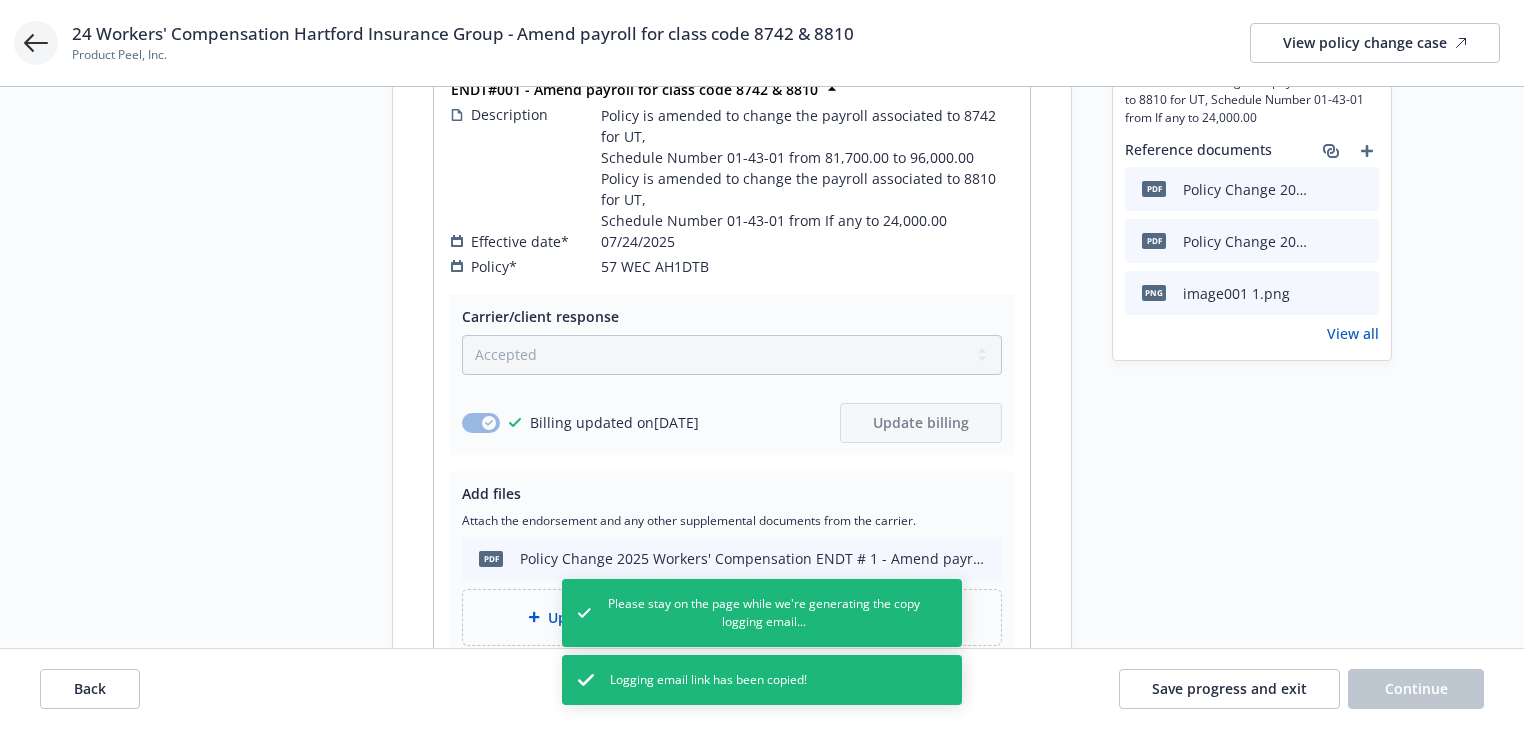 click 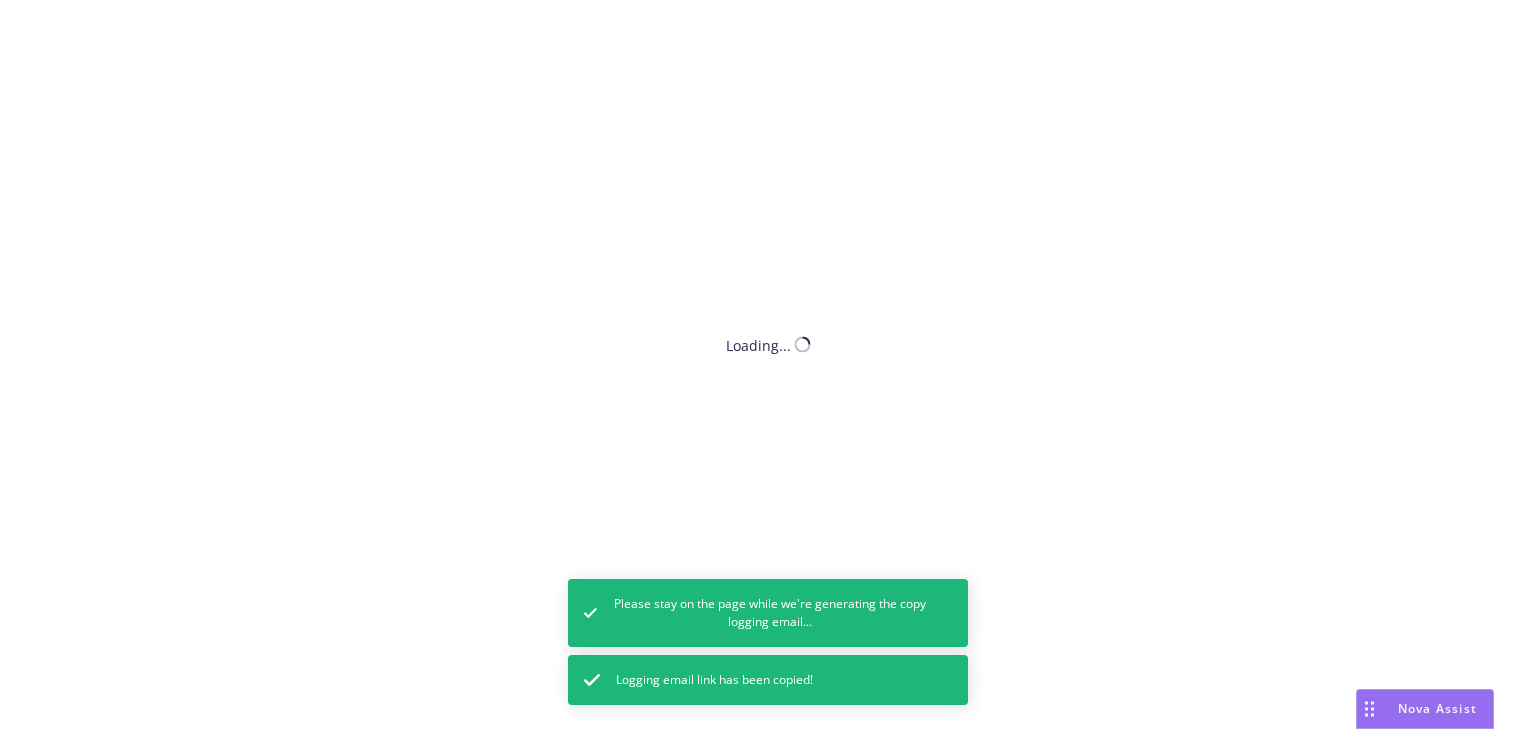 scroll, scrollTop: 0, scrollLeft: 0, axis: both 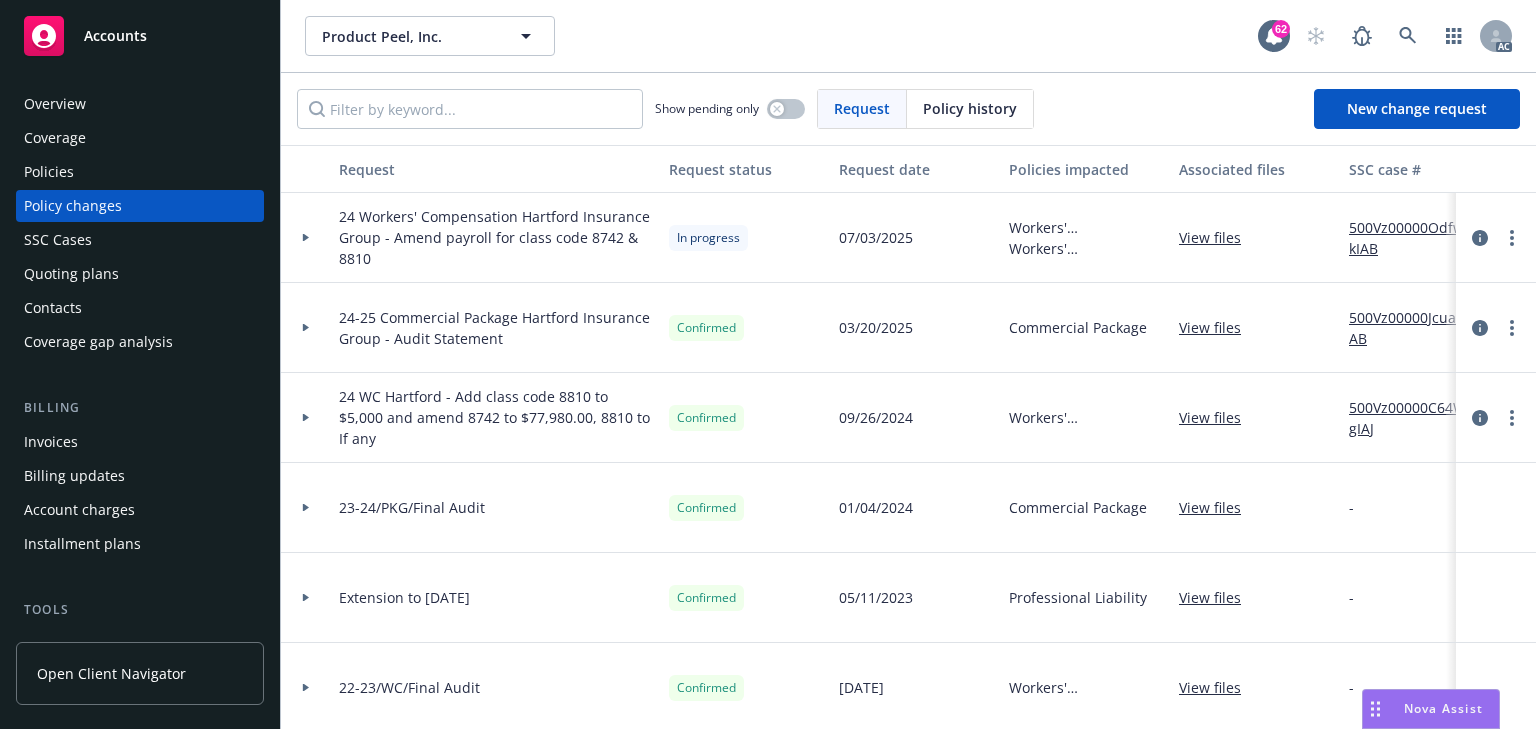 click on "Policies" at bounding box center [140, 172] 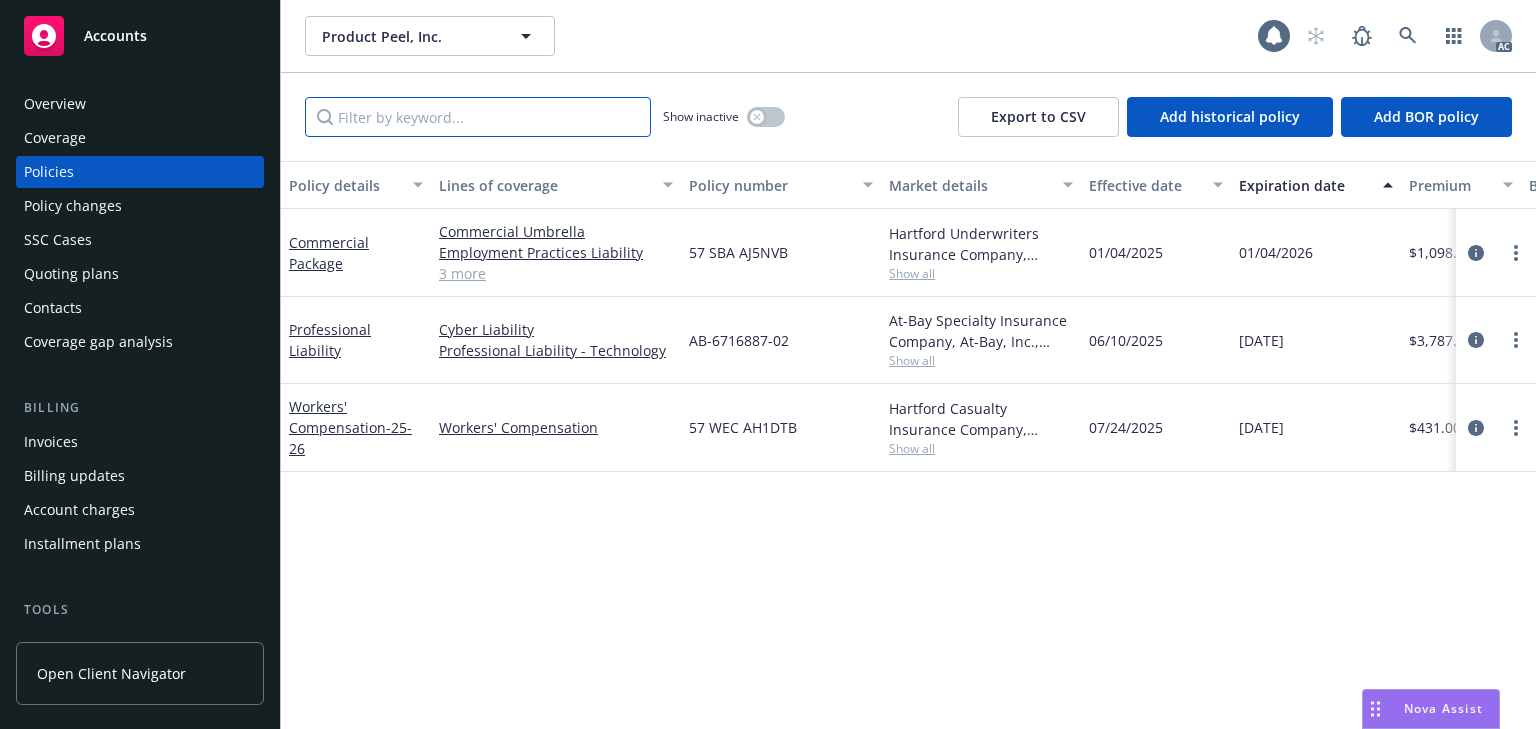 click at bounding box center [478, 117] 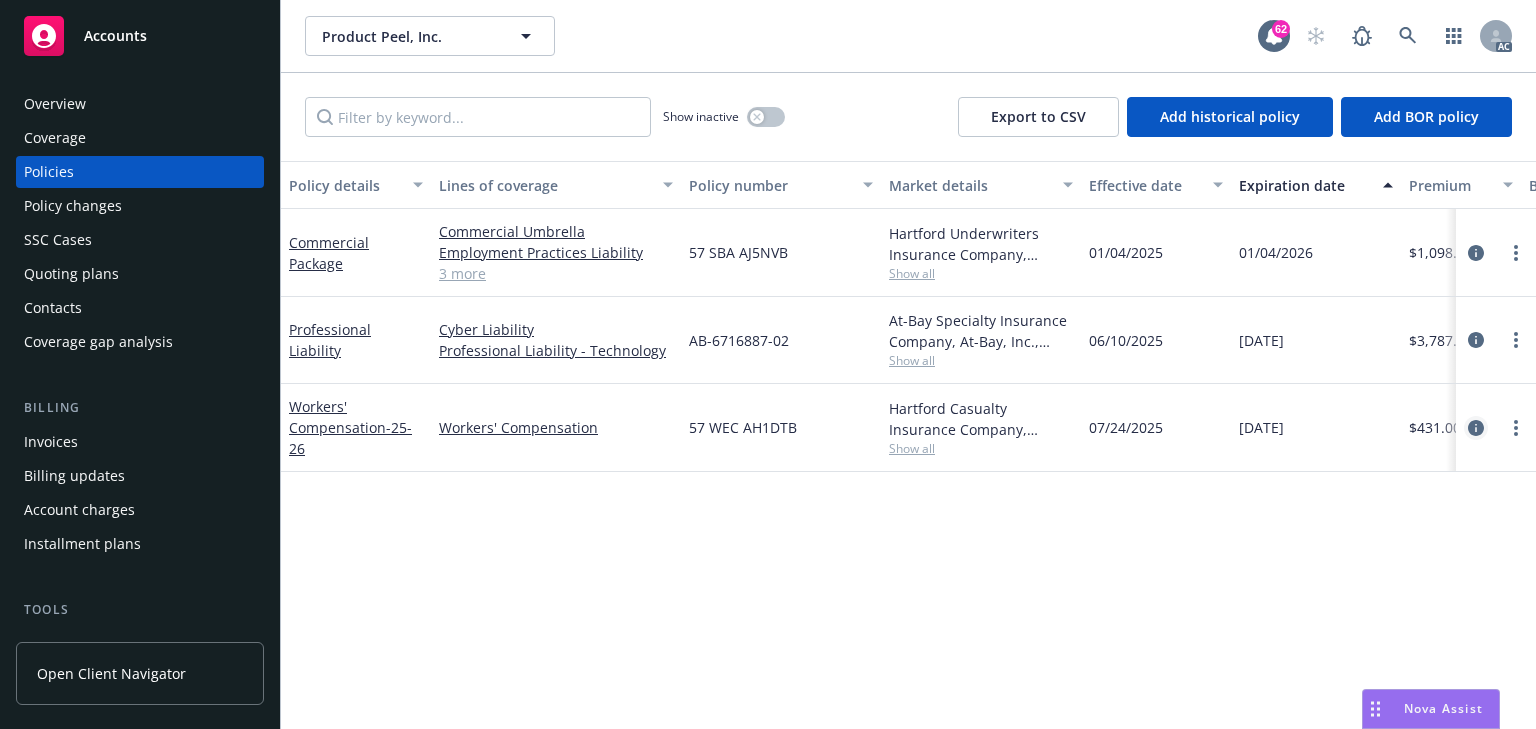 click 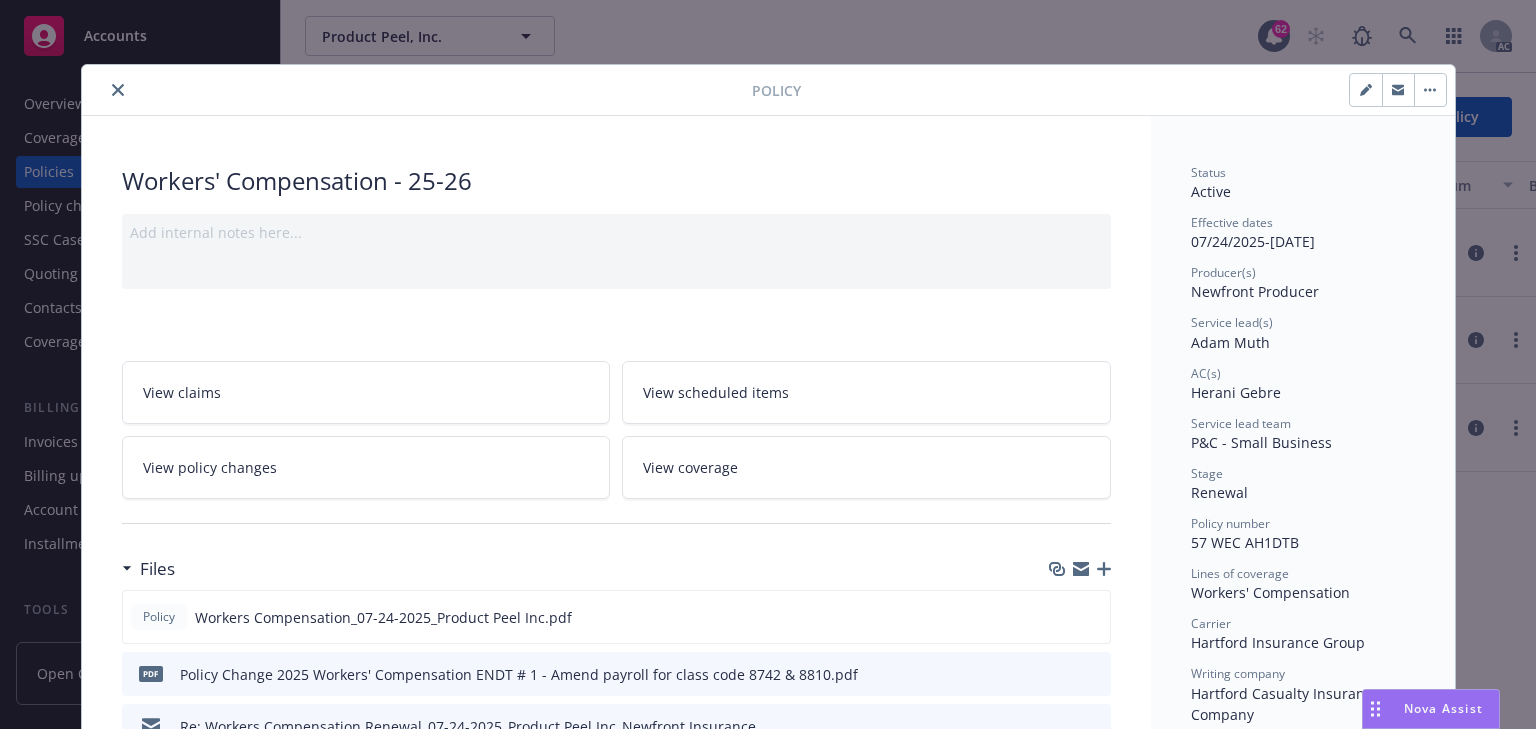 scroll, scrollTop: 60, scrollLeft: 0, axis: vertical 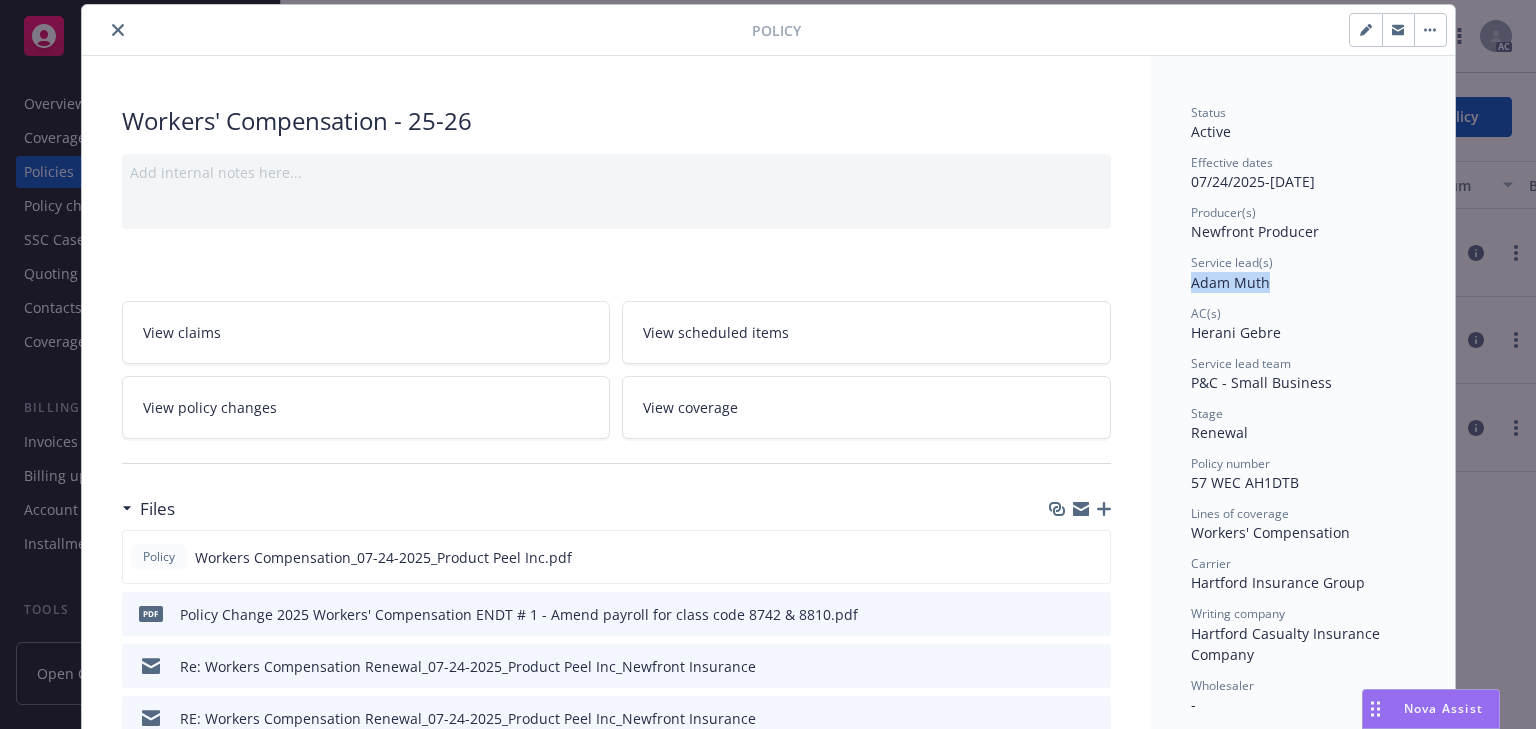 drag, startPoint x: 1204, startPoint y: 284, endPoint x: 1310, endPoint y: 284, distance: 106 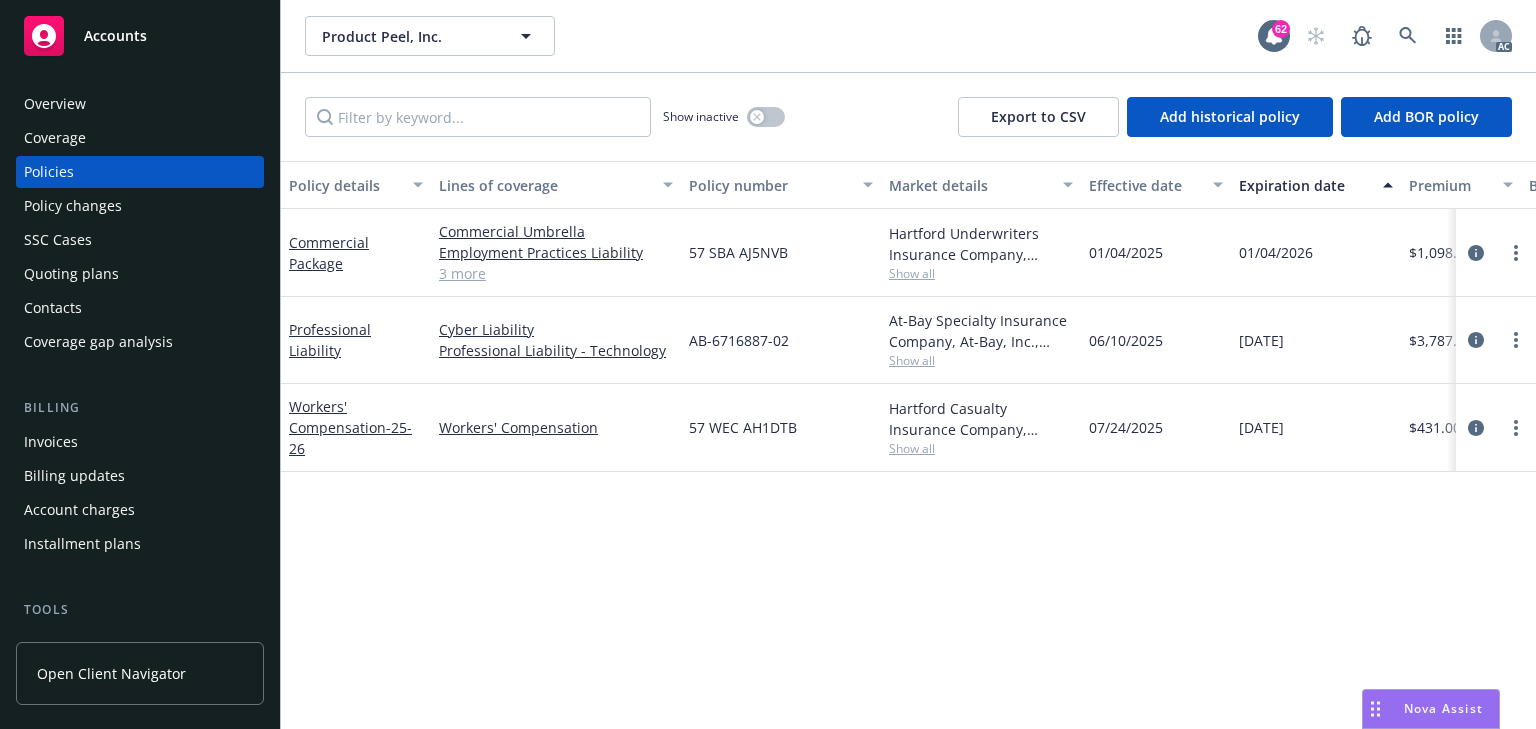 click on "Show all" at bounding box center (981, 448) 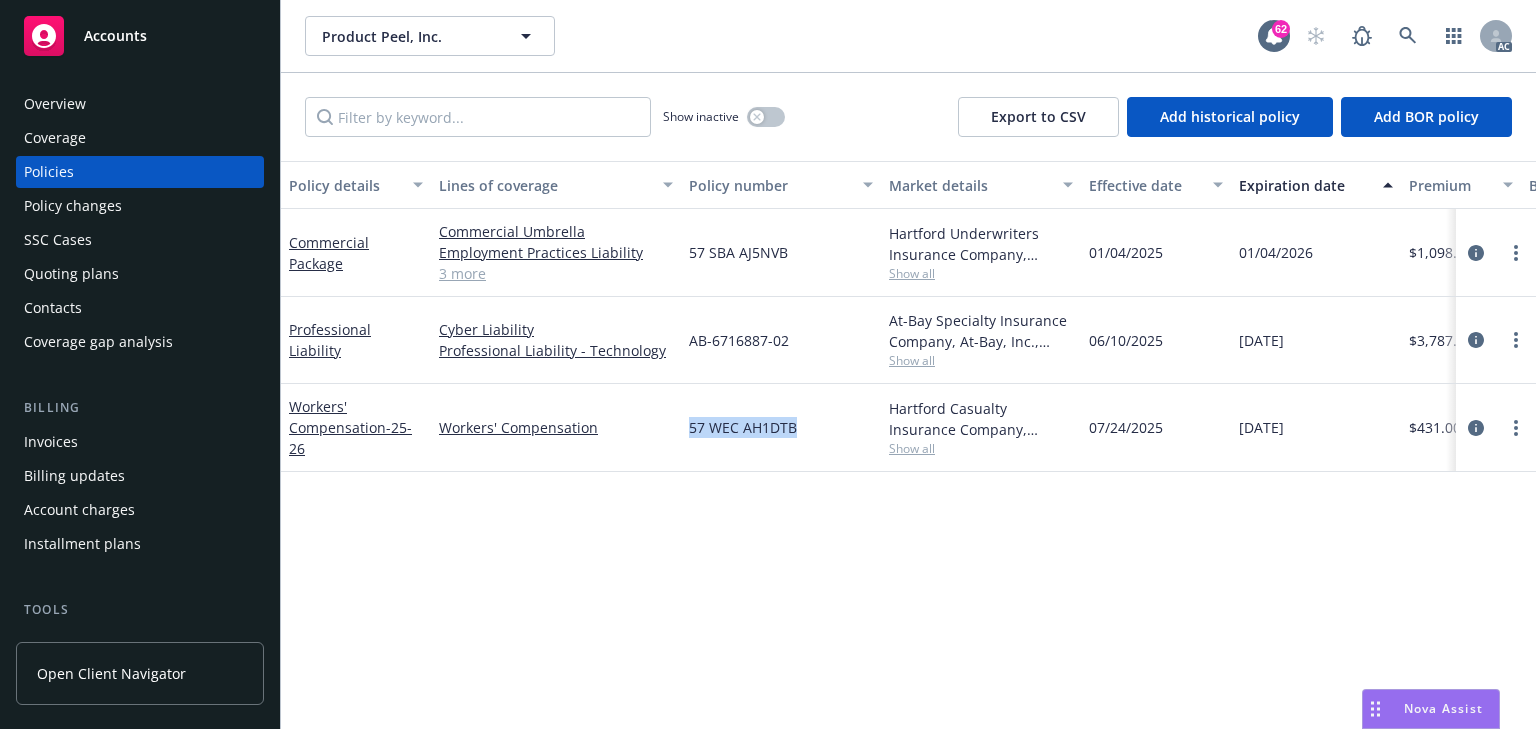 drag, startPoint x: 658, startPoint y: 426, endPoint x: 832, endPoint y: 434, distance: 174.1838 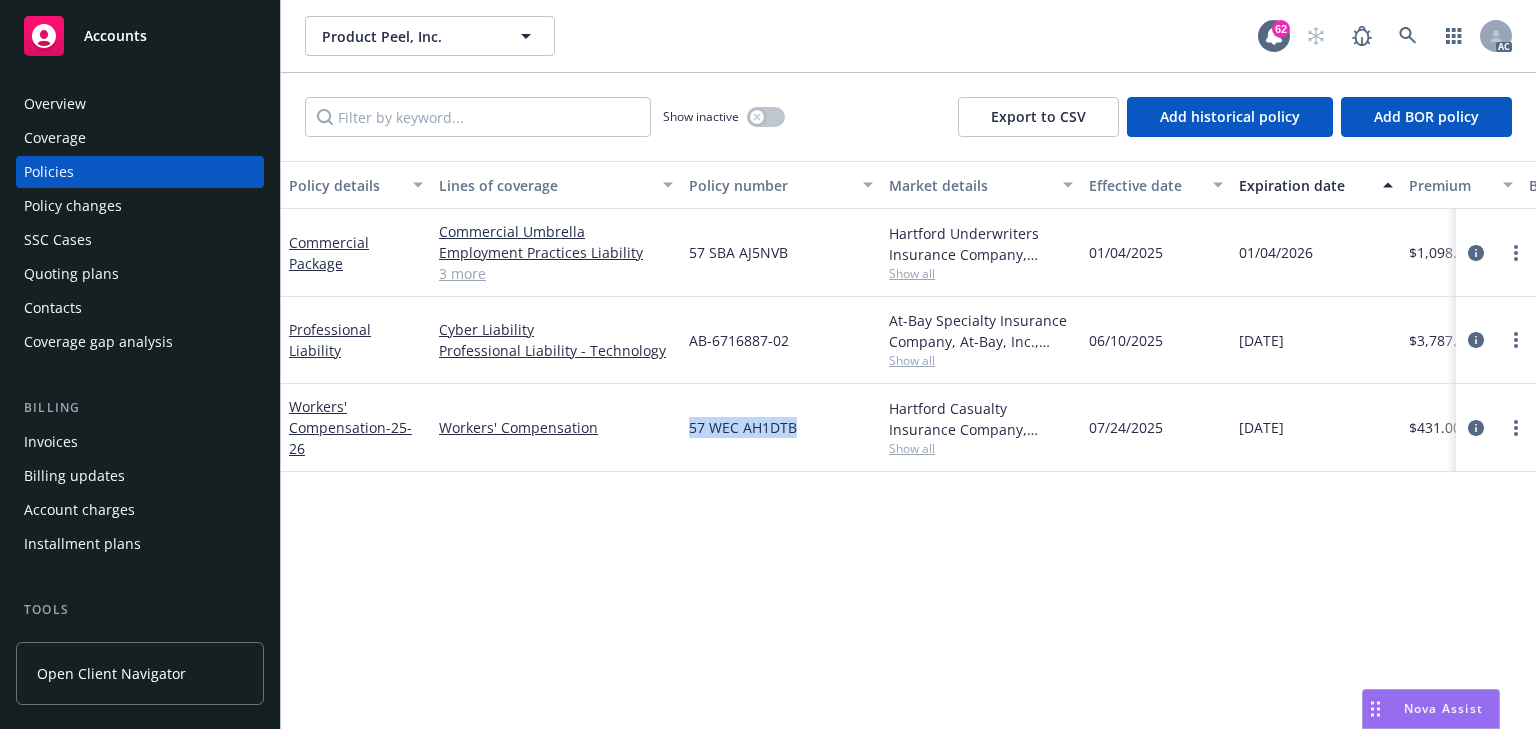 click on "Workers' Compensation  -  25-26 Workers' Compensation 57 WEC AH1DTB Hartford Casualty Insurance Company, Hartford Insurance Group Show all 07/24/2025 07/24/2026 $431.00 Direct Renewal Active Herani Gebre AC Adam Muth AM 1 more" at bounding box center (1246, 428) 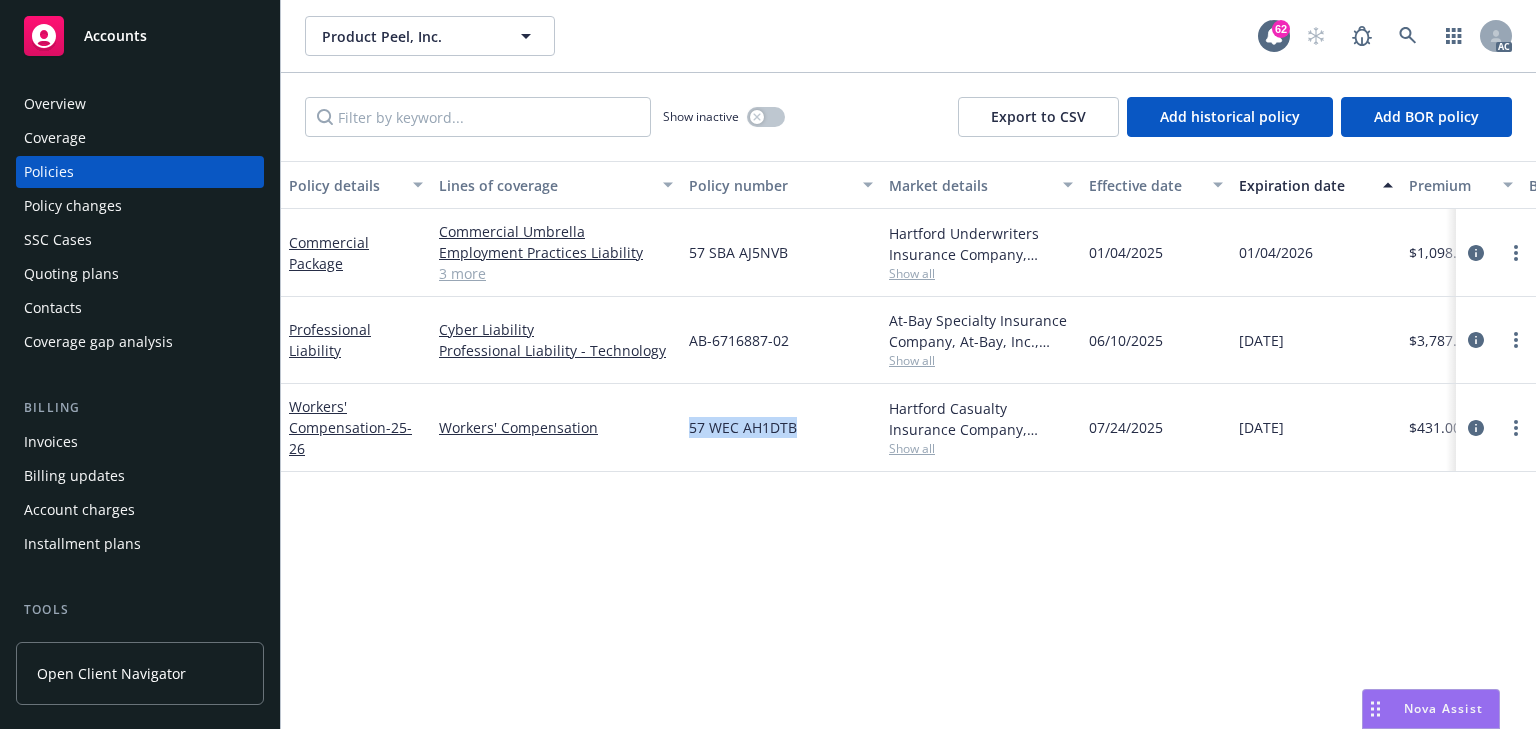 click on "Policy changes" at bounding box center [73, 206] 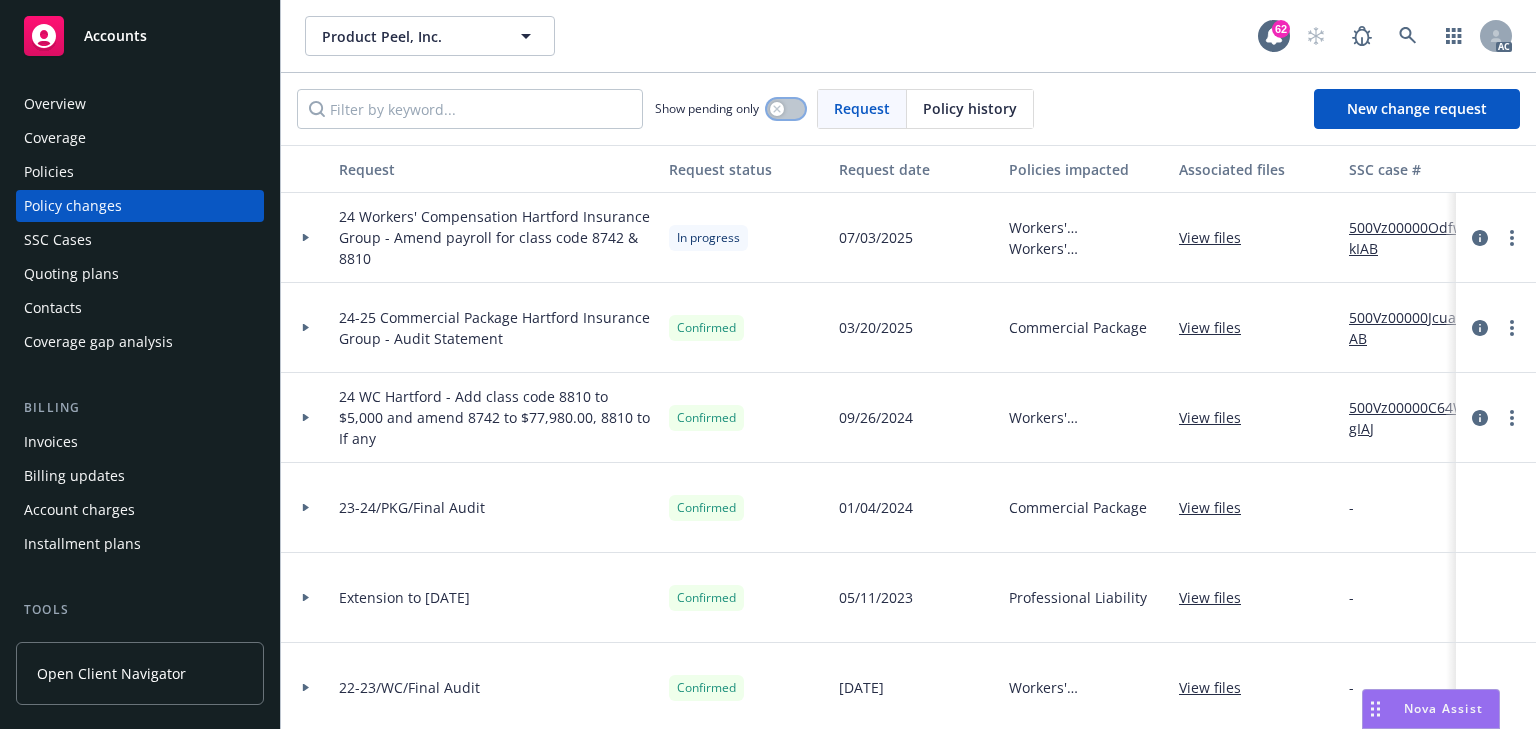 click 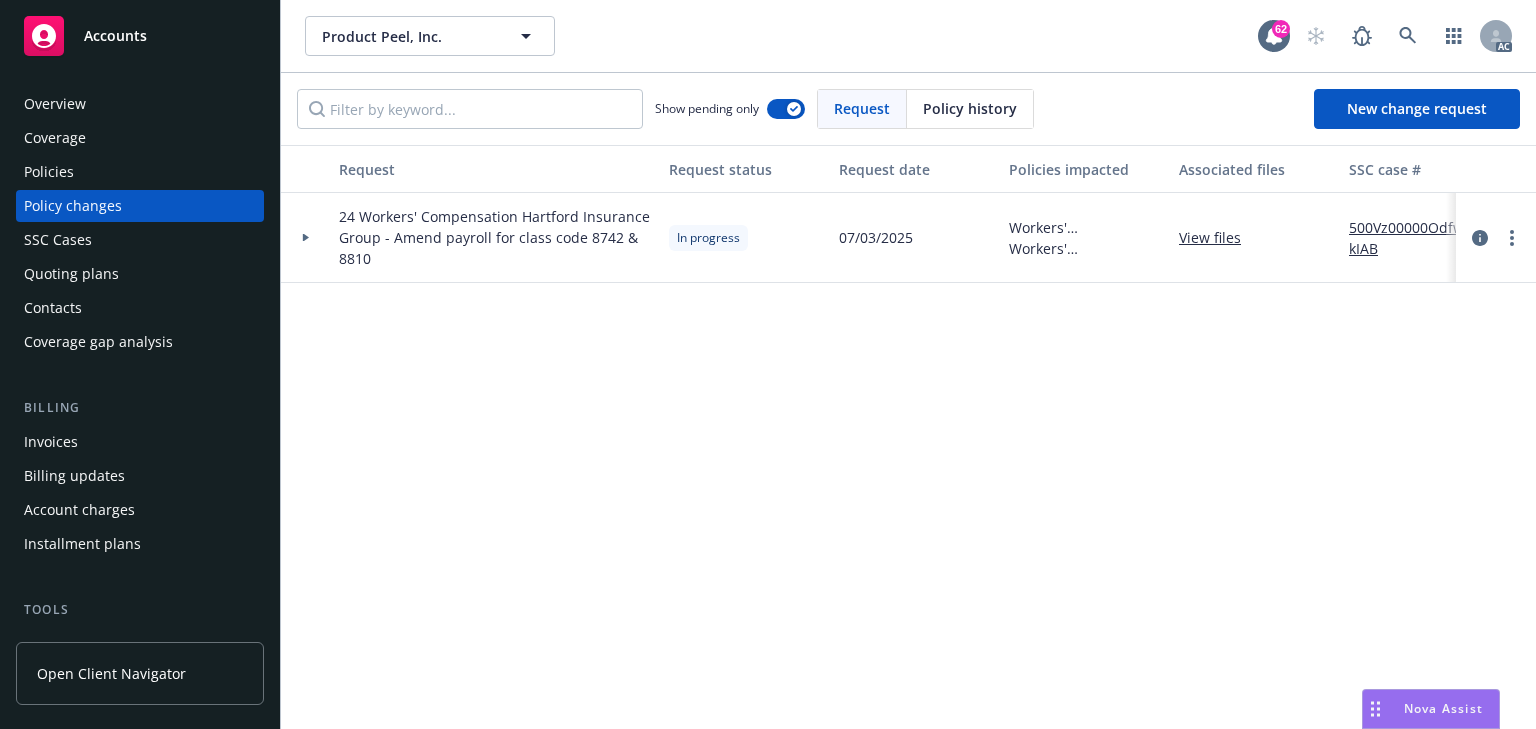 click 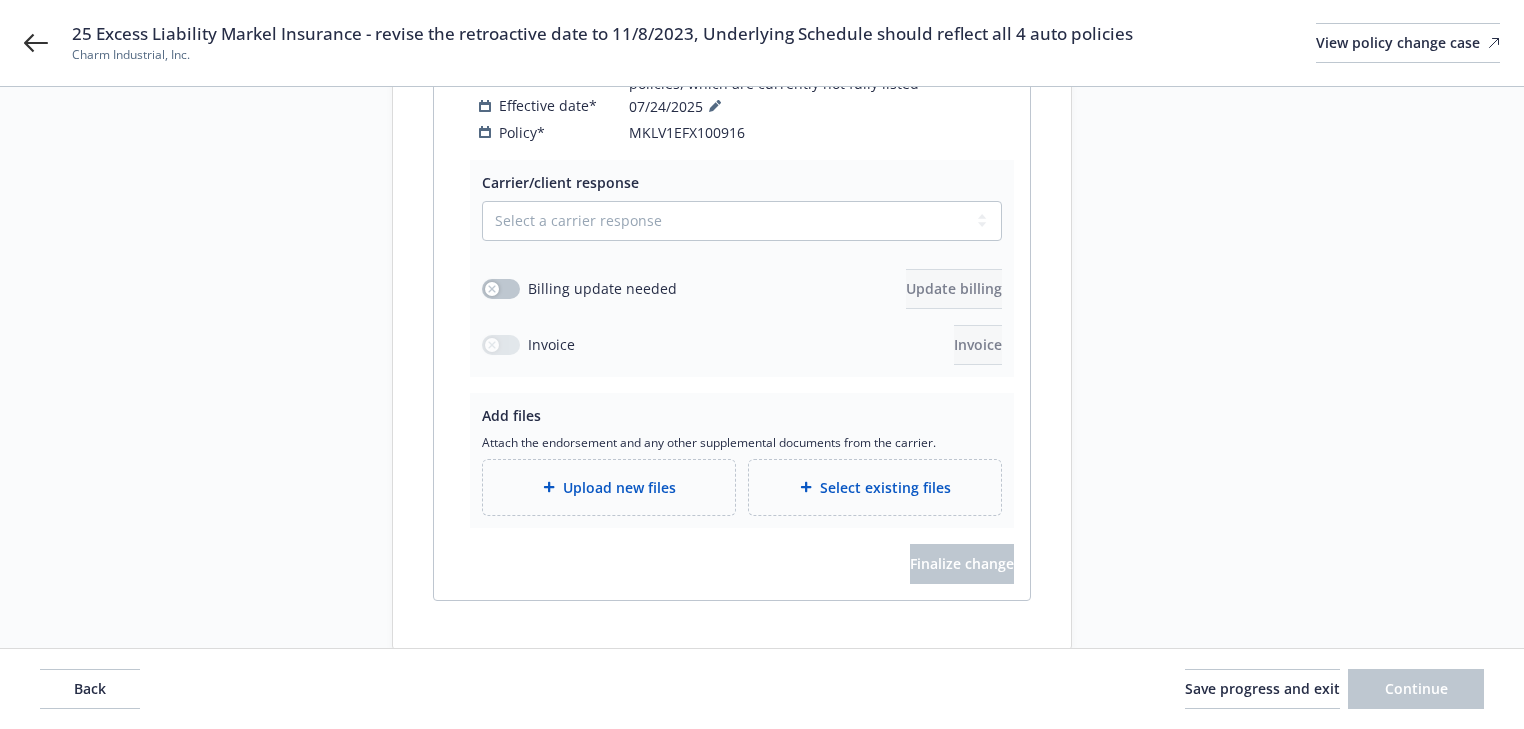 scroll, scrollTop: 578, scrollLeft: 0, axis: vertical 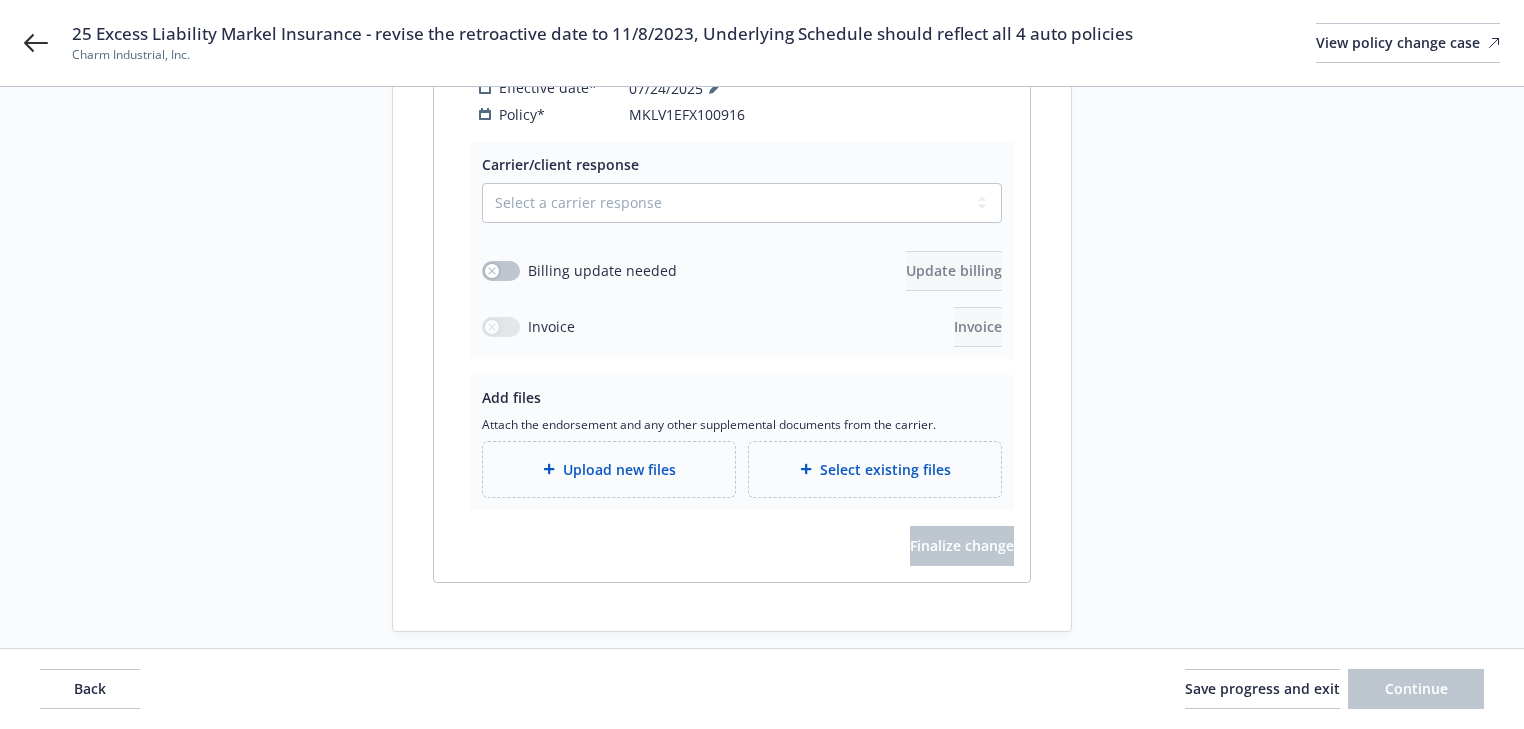 click on "Request details Updated by Melody Zhang on  07/29/2025, 2:48 PM Hello Willa,
Thank you for sending the policy. We’ve reviewed the Evanston Excess policy and wanted to request the following corrections:
Please revise the retroactive date to 11/8/2023 to match the expiring Westchester Excess policy. The current retro date of 4/2/2025 is incorrect.
The Underlying Schedule should reflect all 4 auto policies, which are currently not fully listed Reference documents No files to show here Add new View all" at bounding box center (1252, 90) 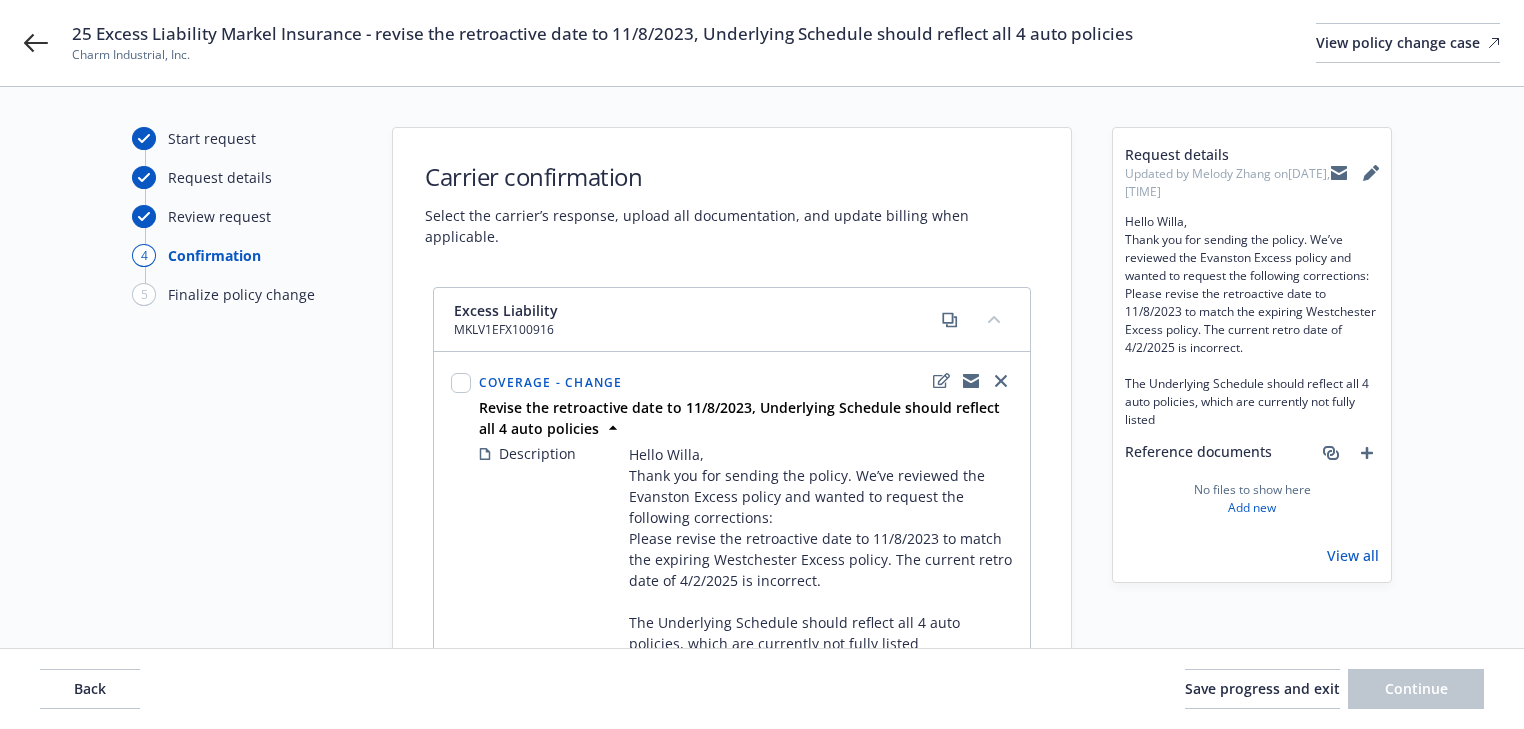 click 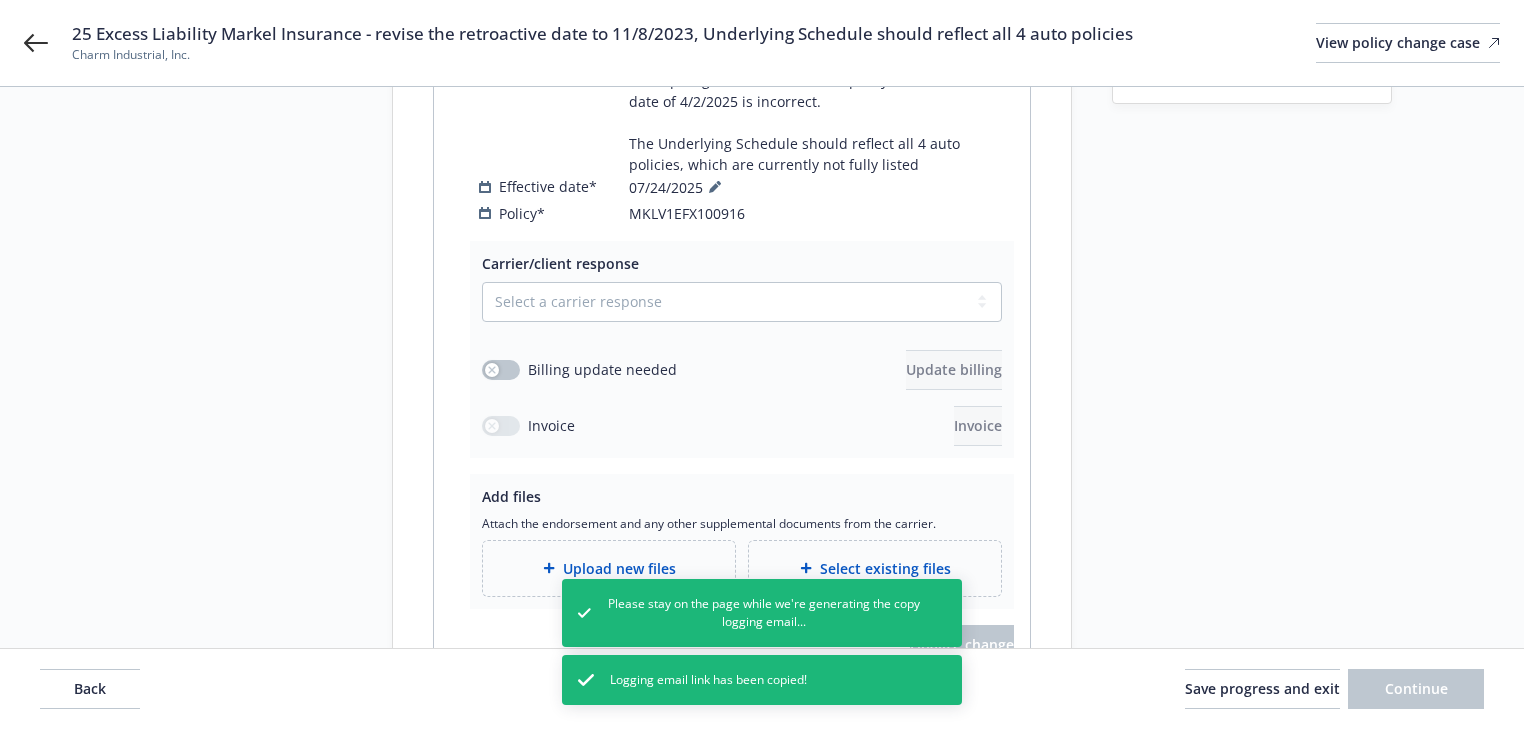 scroll, scrollTop: 480, scrollLeft: 0, axis: vertical 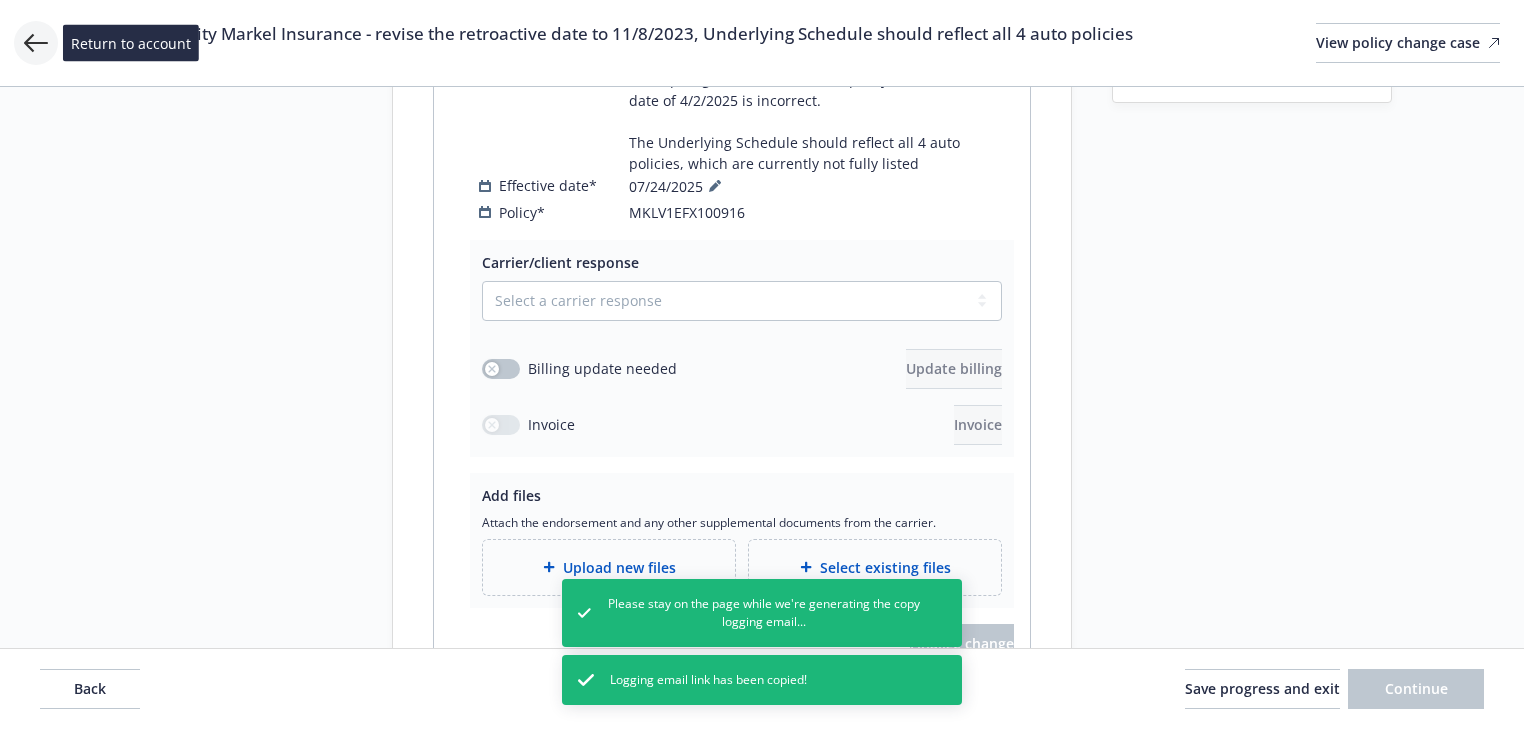click 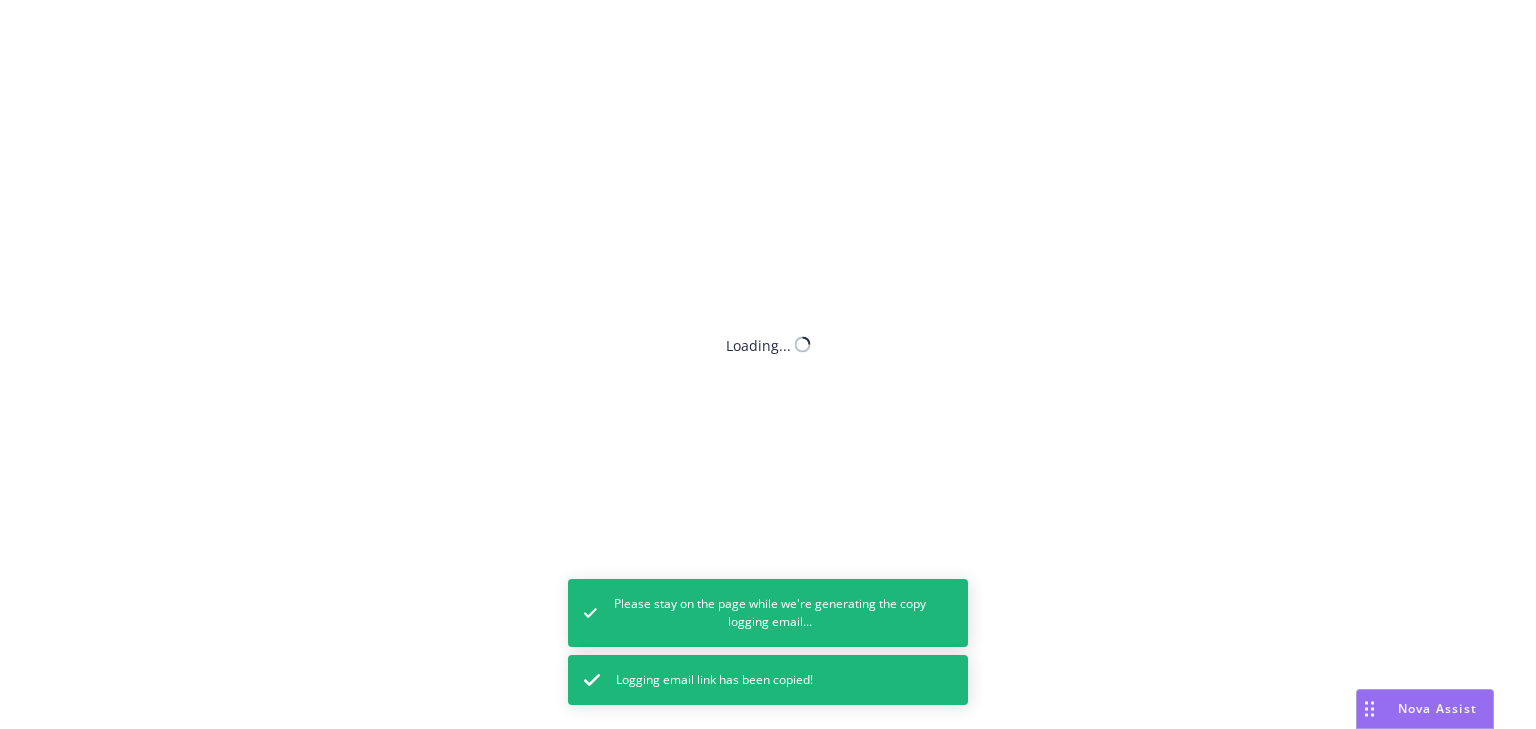 scroll, scrollTop: 0, scrollLeft: 0, axis: both 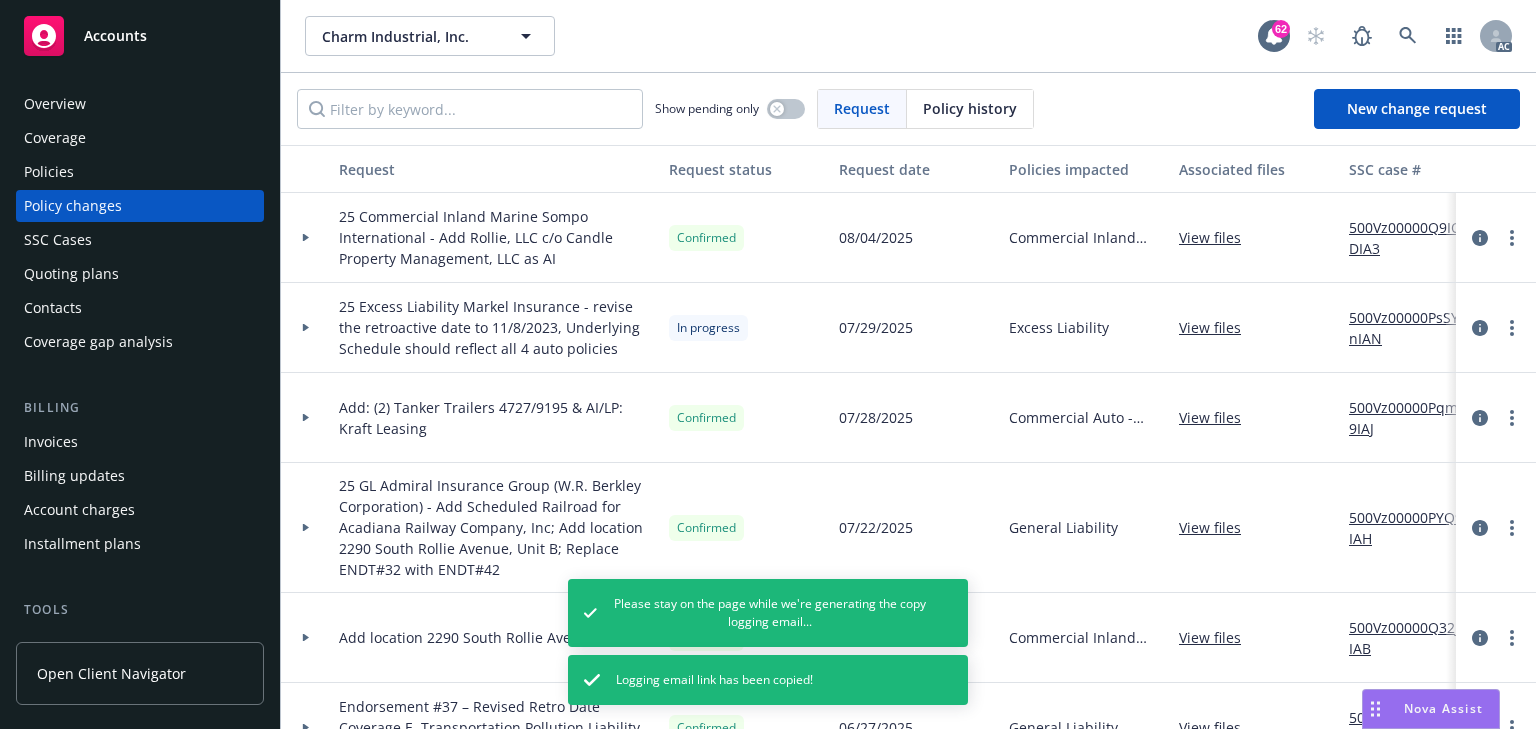 click on "Policies" at bounding box center [140, 172] 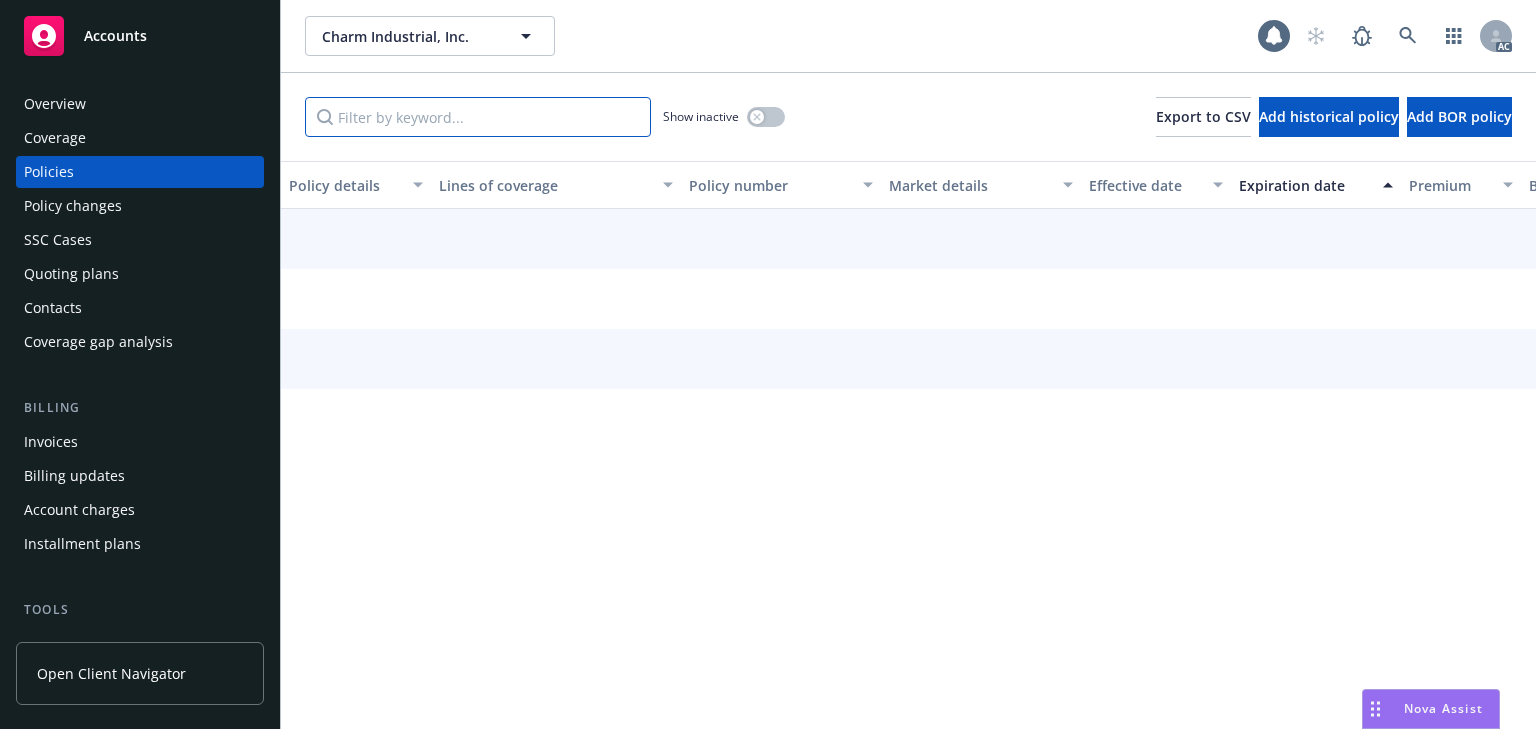 click at bounding box center (478, 117) 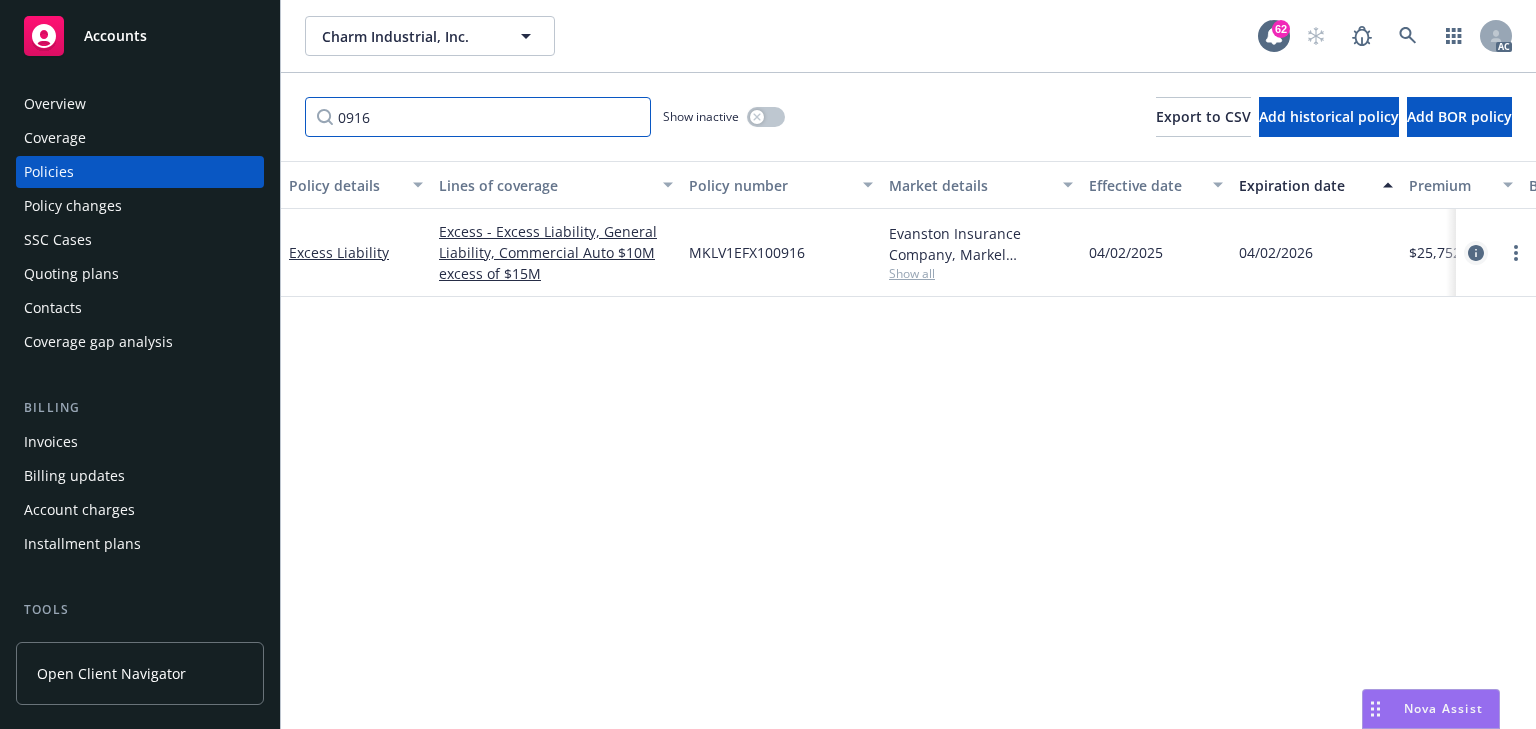 type on "0916" 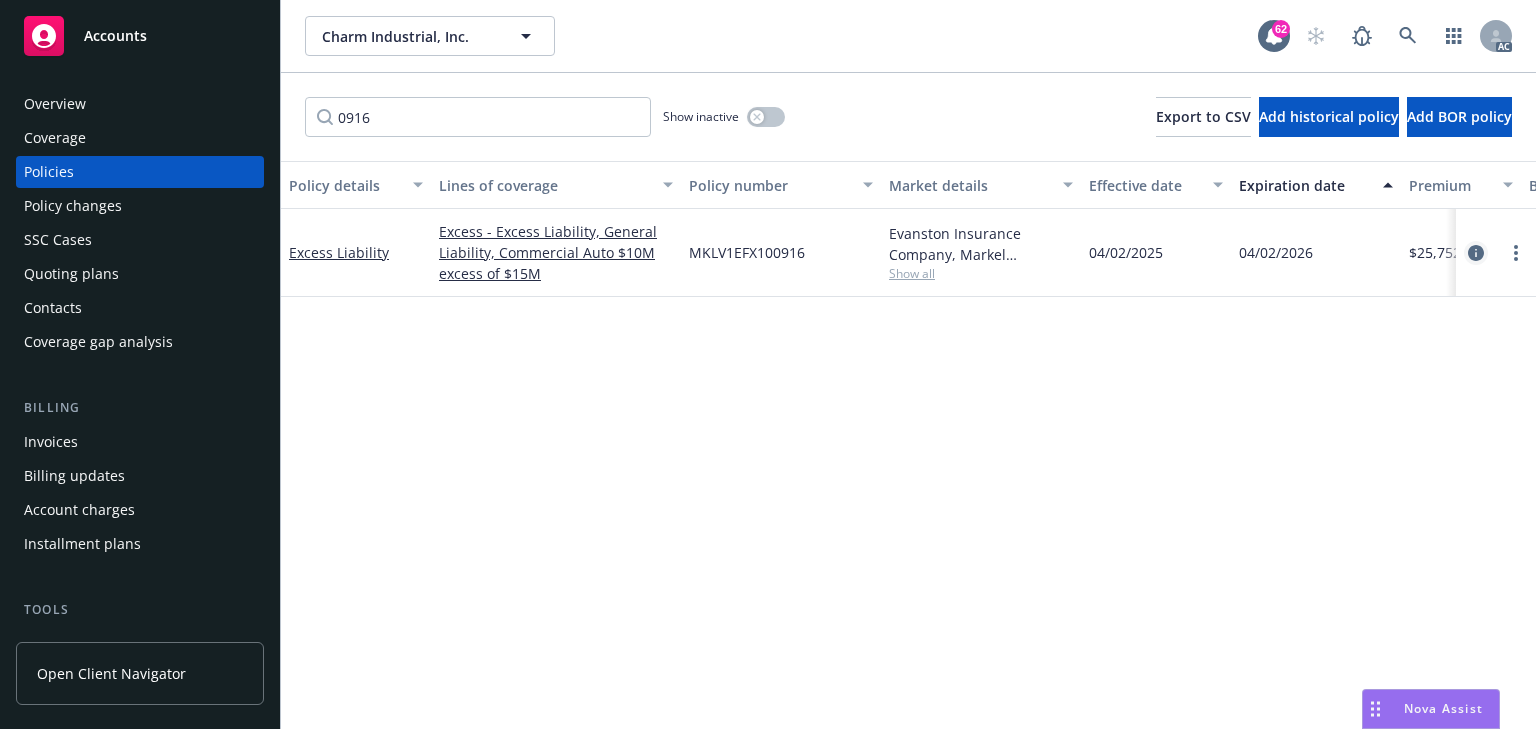 click 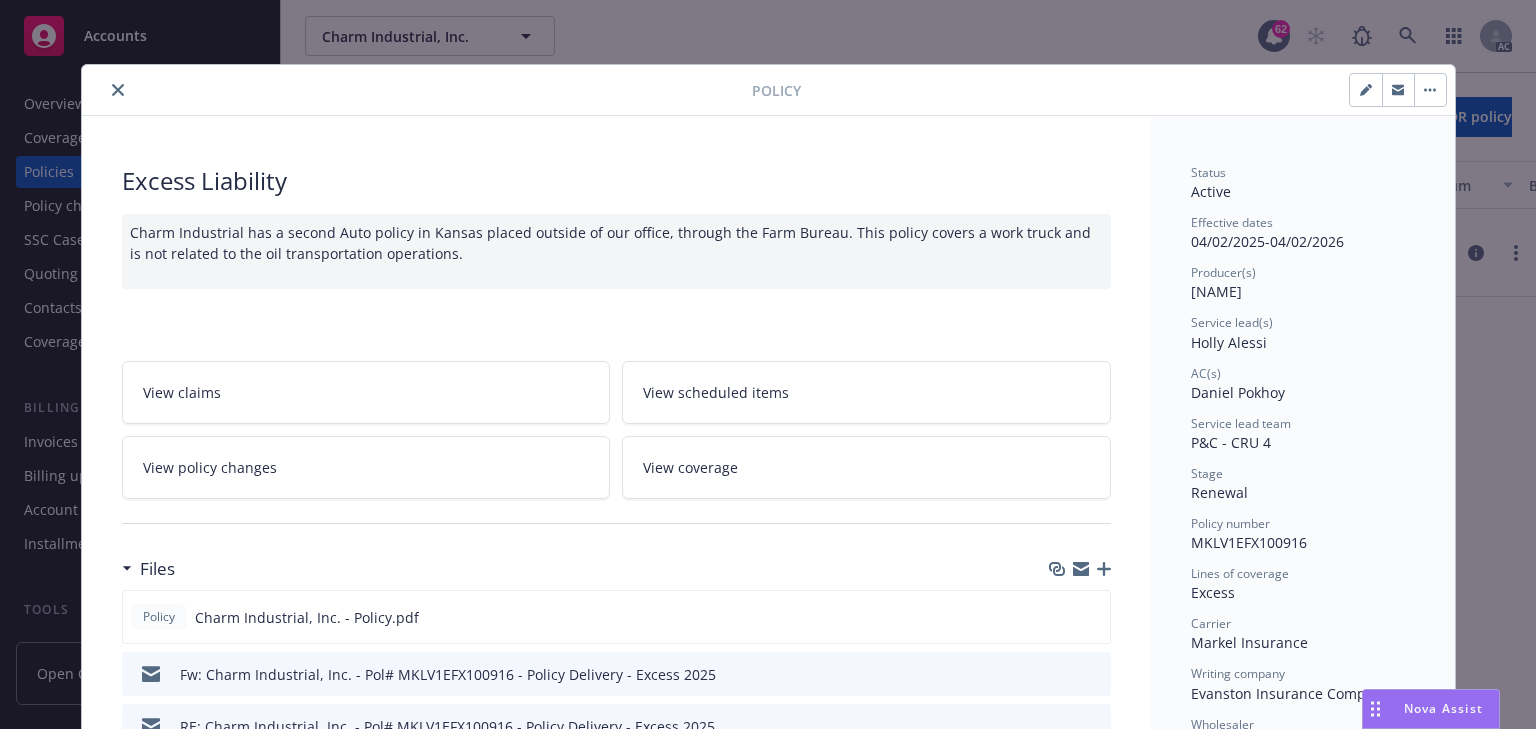 scroll, scrollTop: 60, scrollLeft: 0, axis: vertical 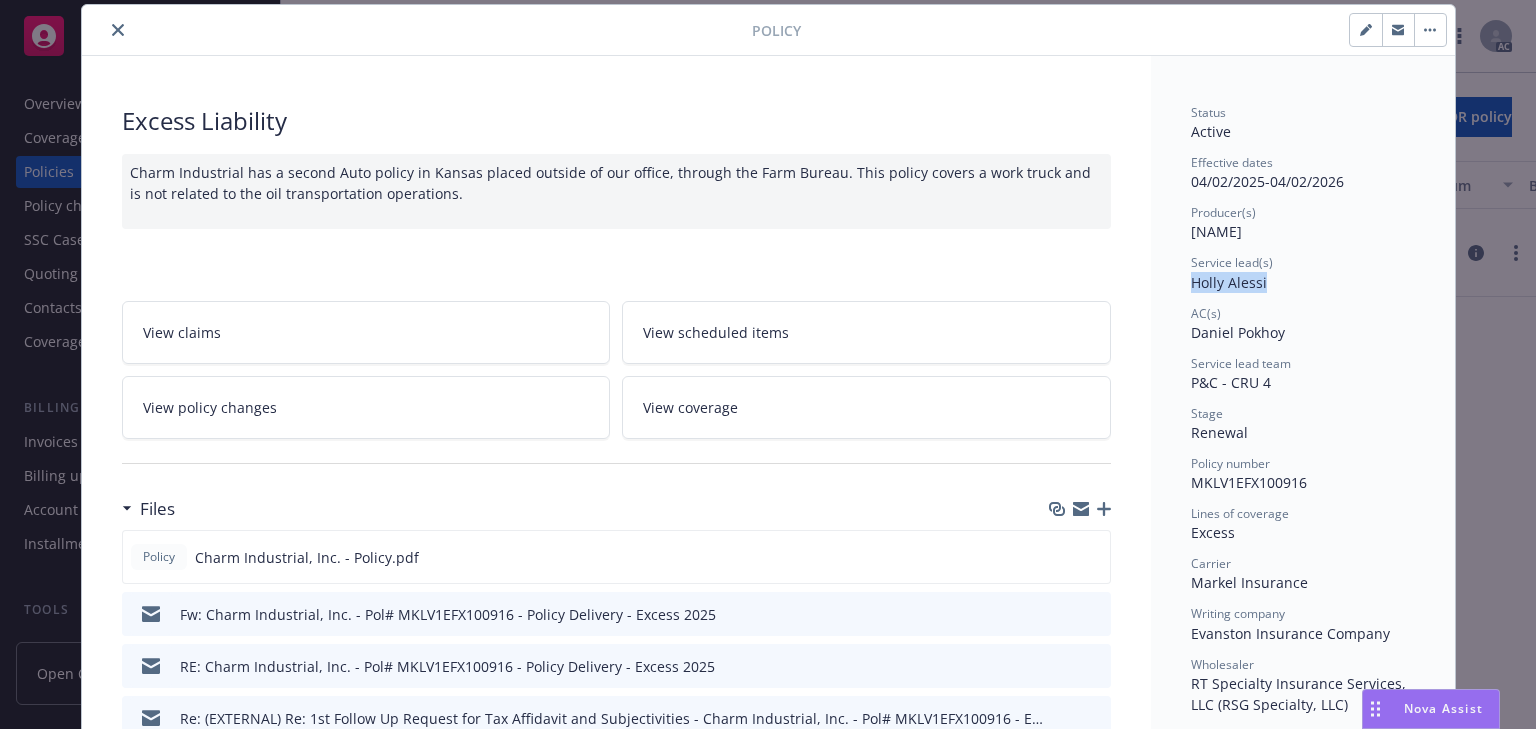drag, startPoint x: 1223, startPoint y: 284, endPoint x: 1259, endPoint y: 285, distance: 36.013885 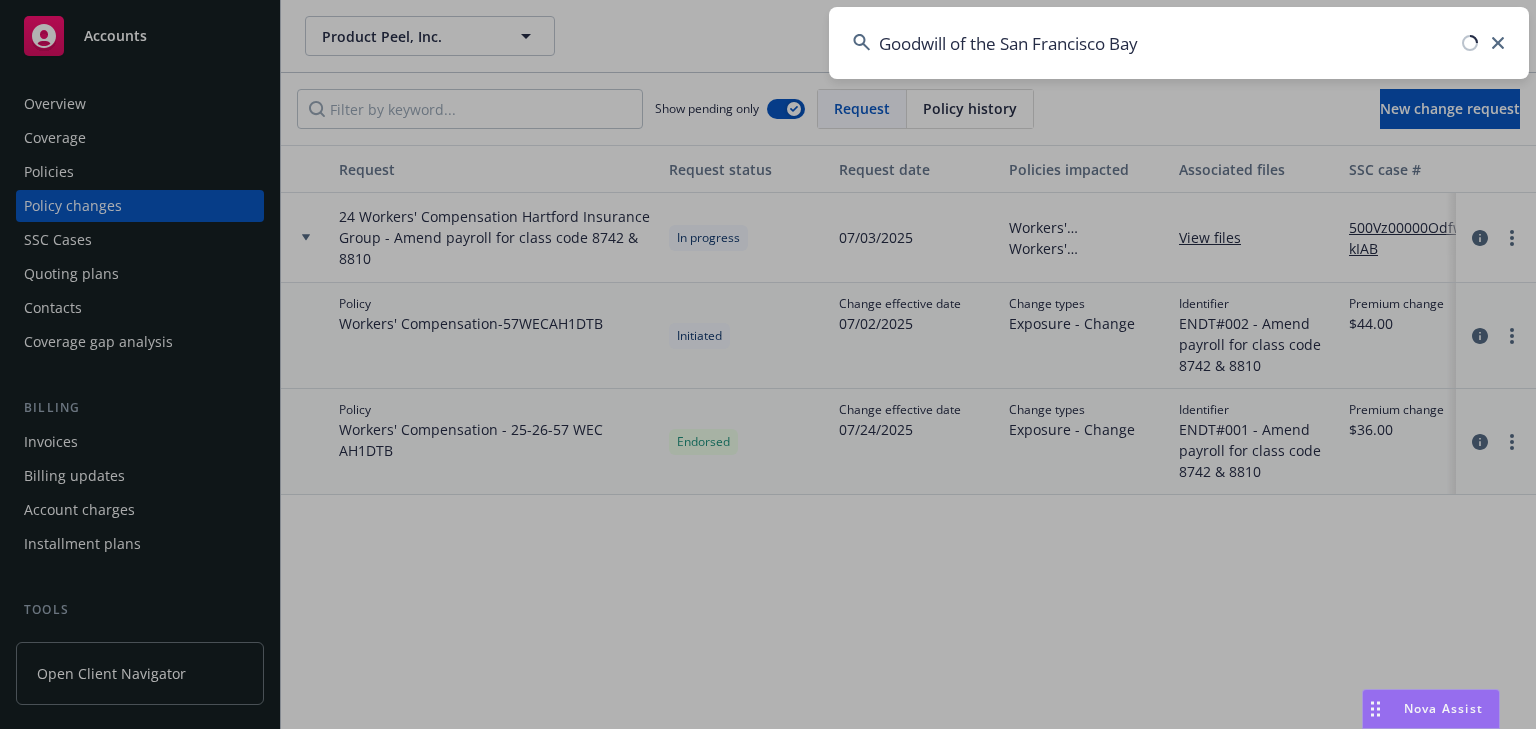 scroll, scrollTop: 0, scrollLeft: 0, axis: both 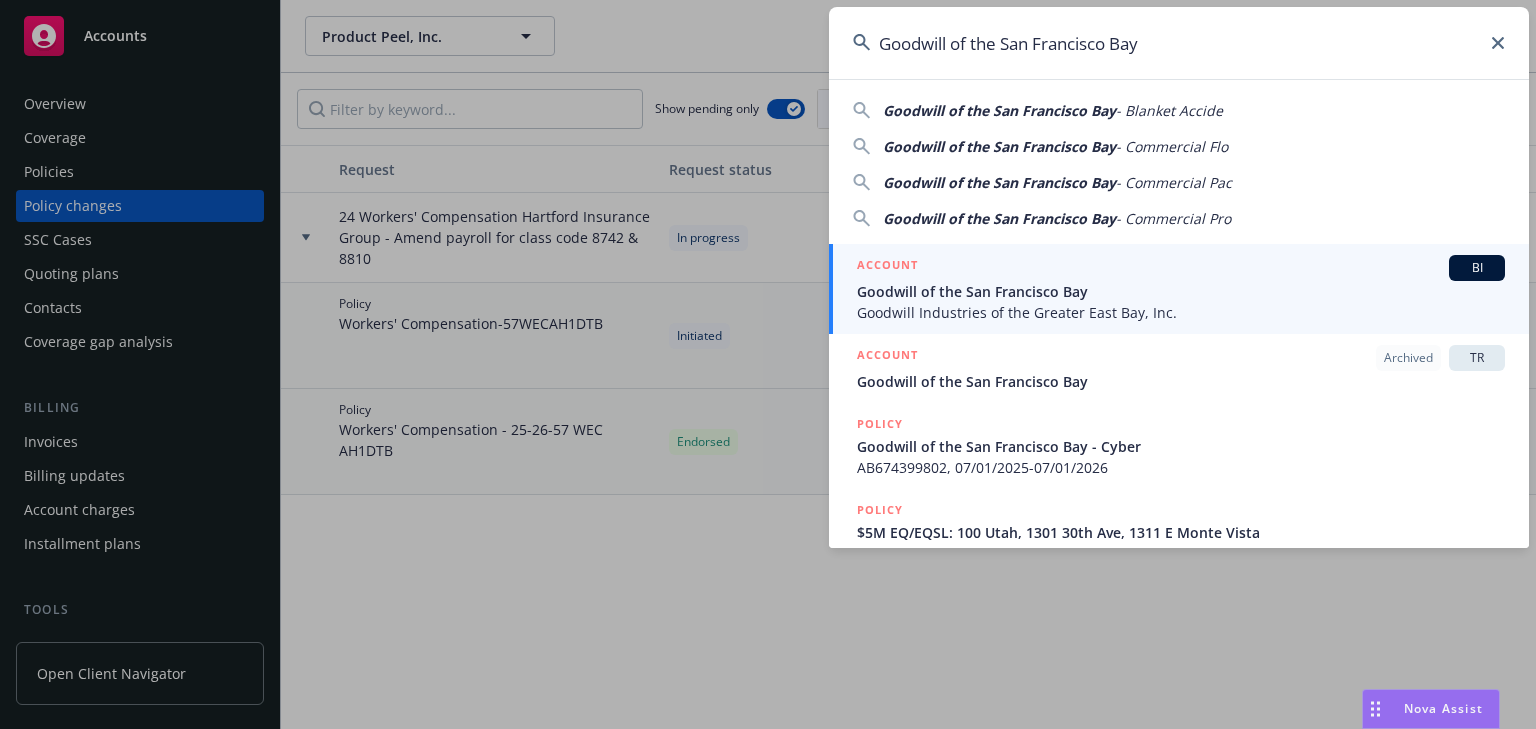 type on "Goodwill of the San Francisco Bay" 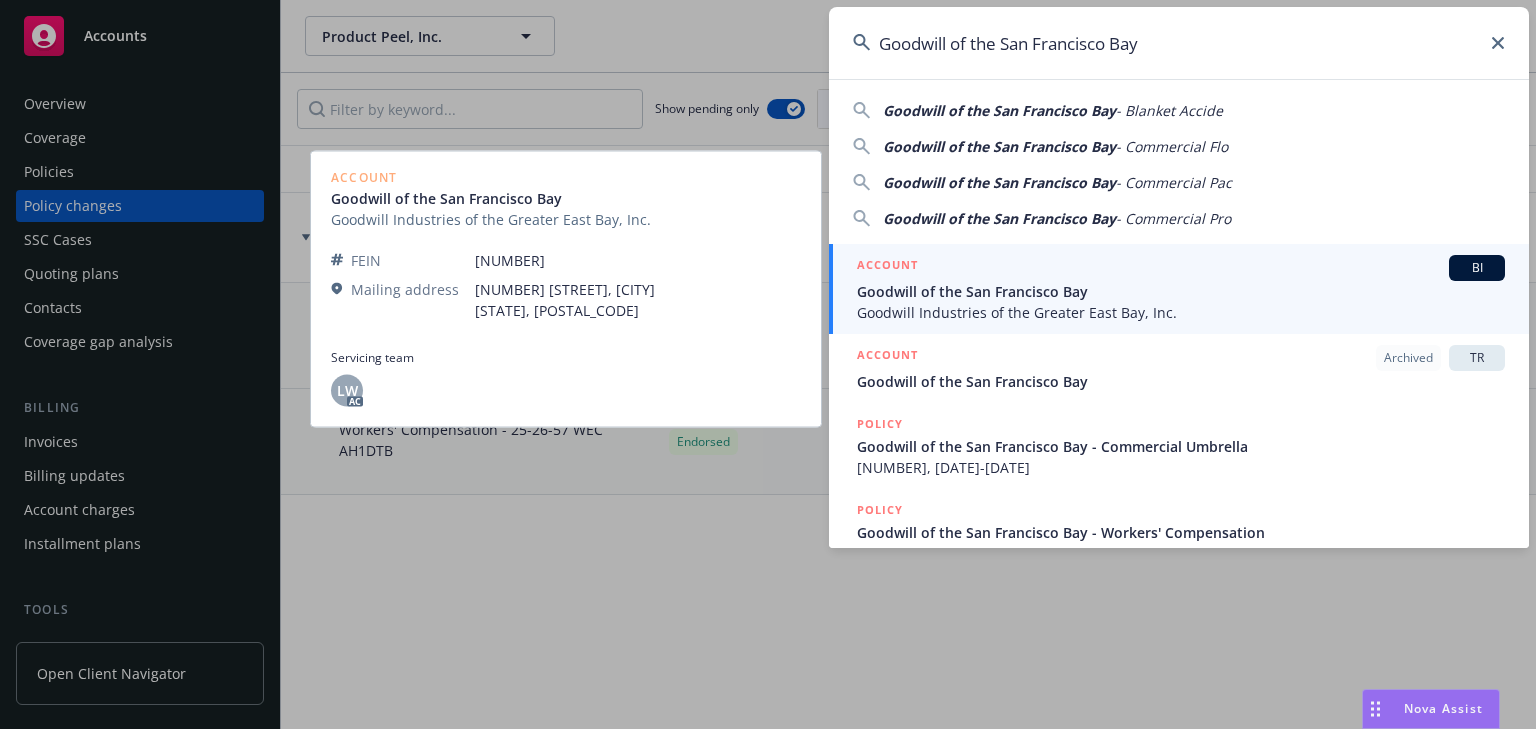 click on "Goodwill of the San Francisco Bay" at bounding box center [1181, 291] 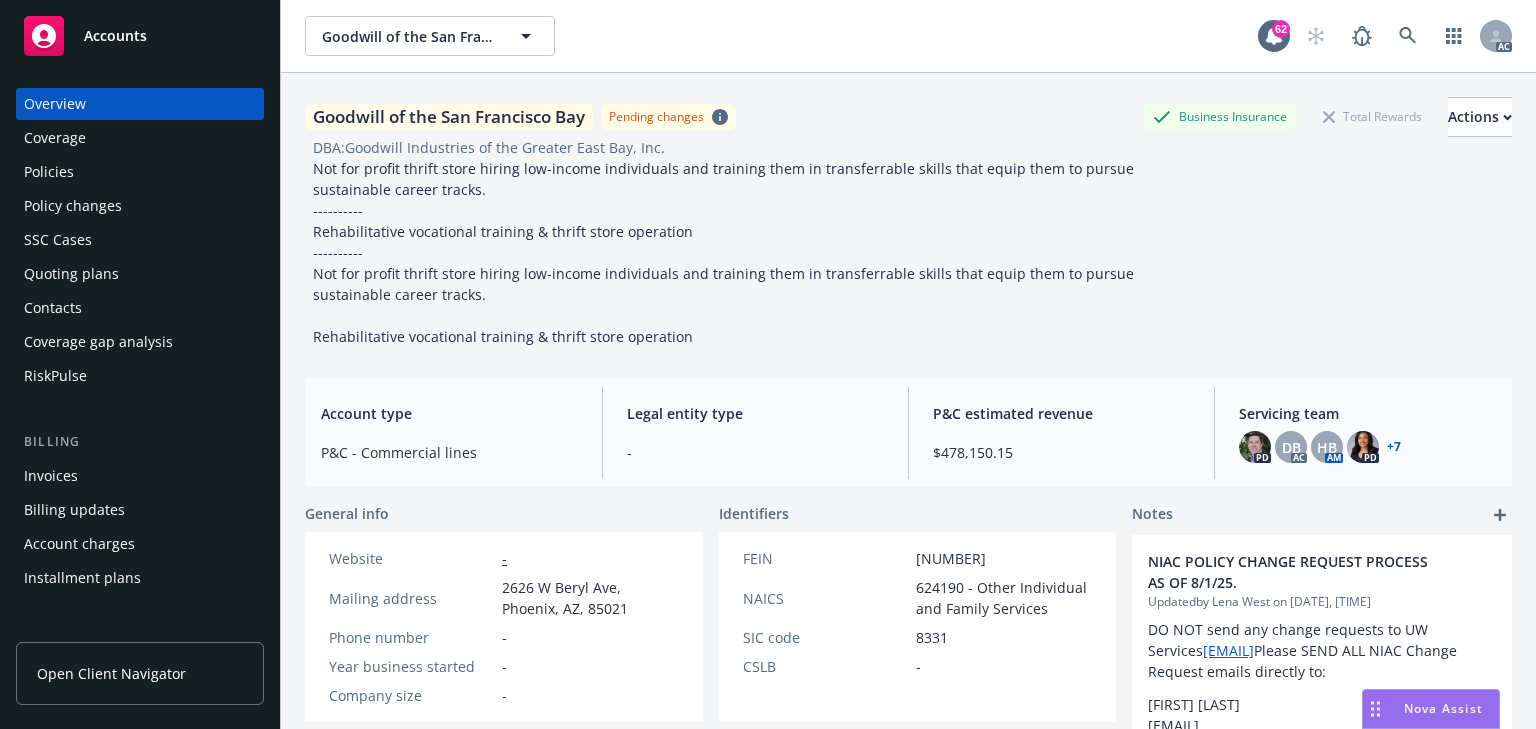 click on "Policy changes" at bounding box center (73, 206) 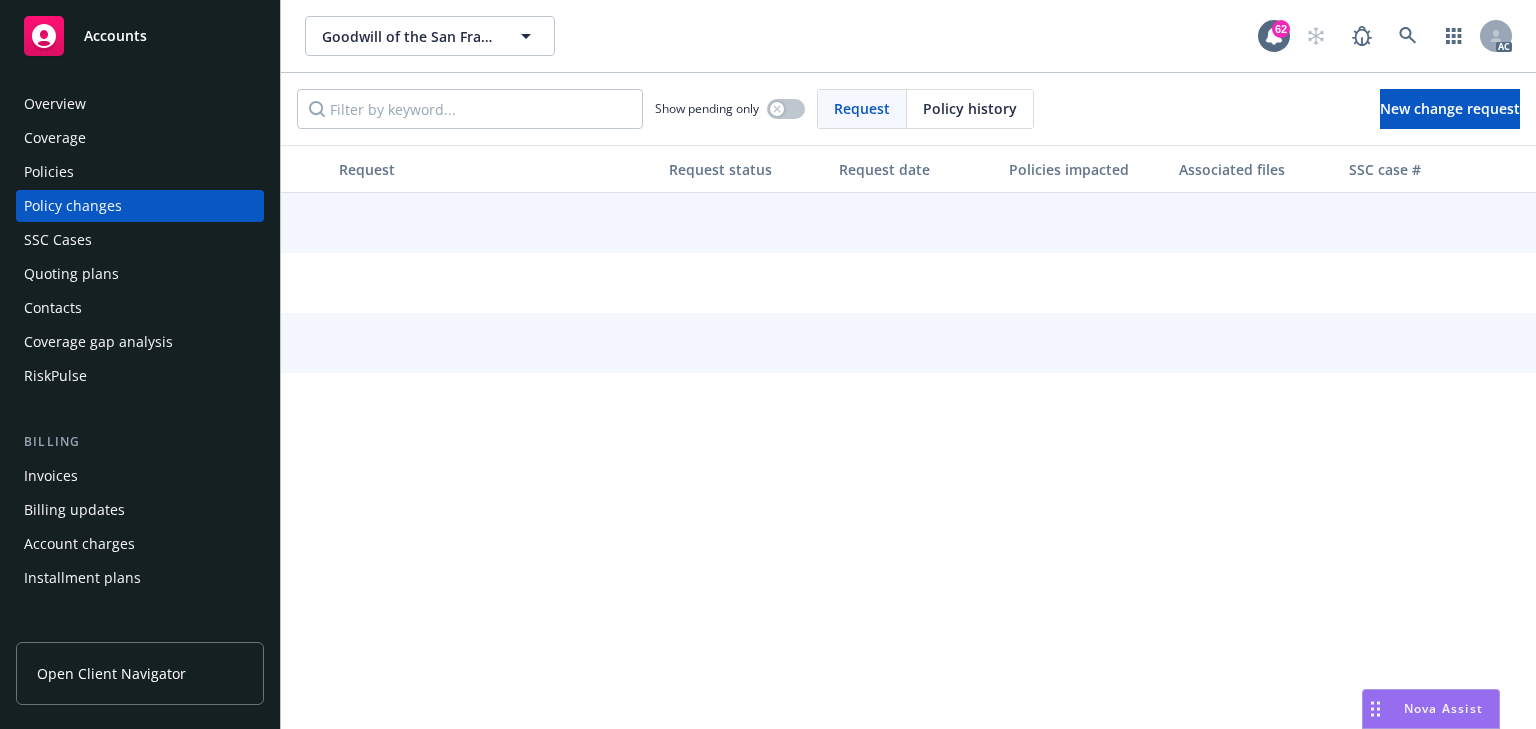 click on "Show pending only" at bounding box center (730, 109) 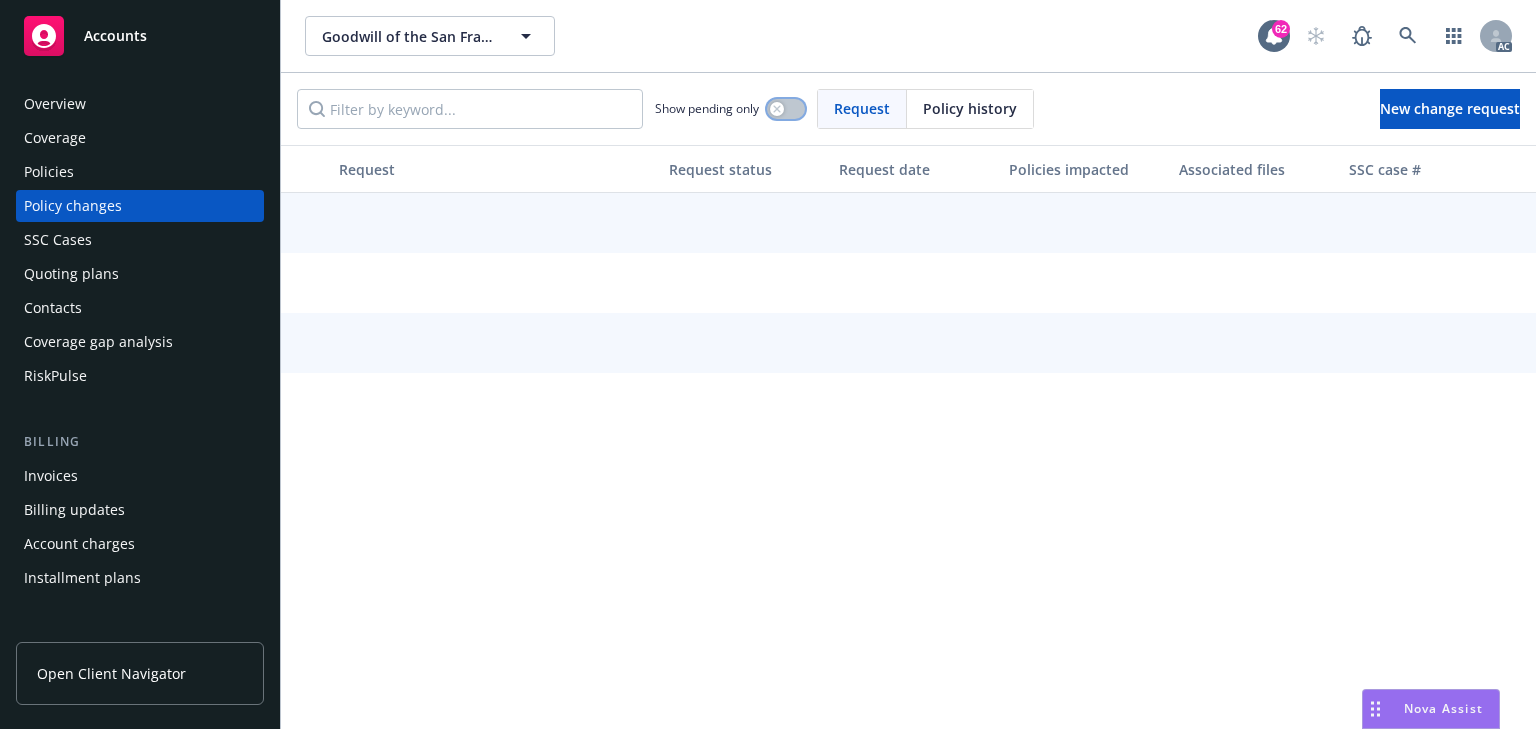 click at bounding box center [786, 109] 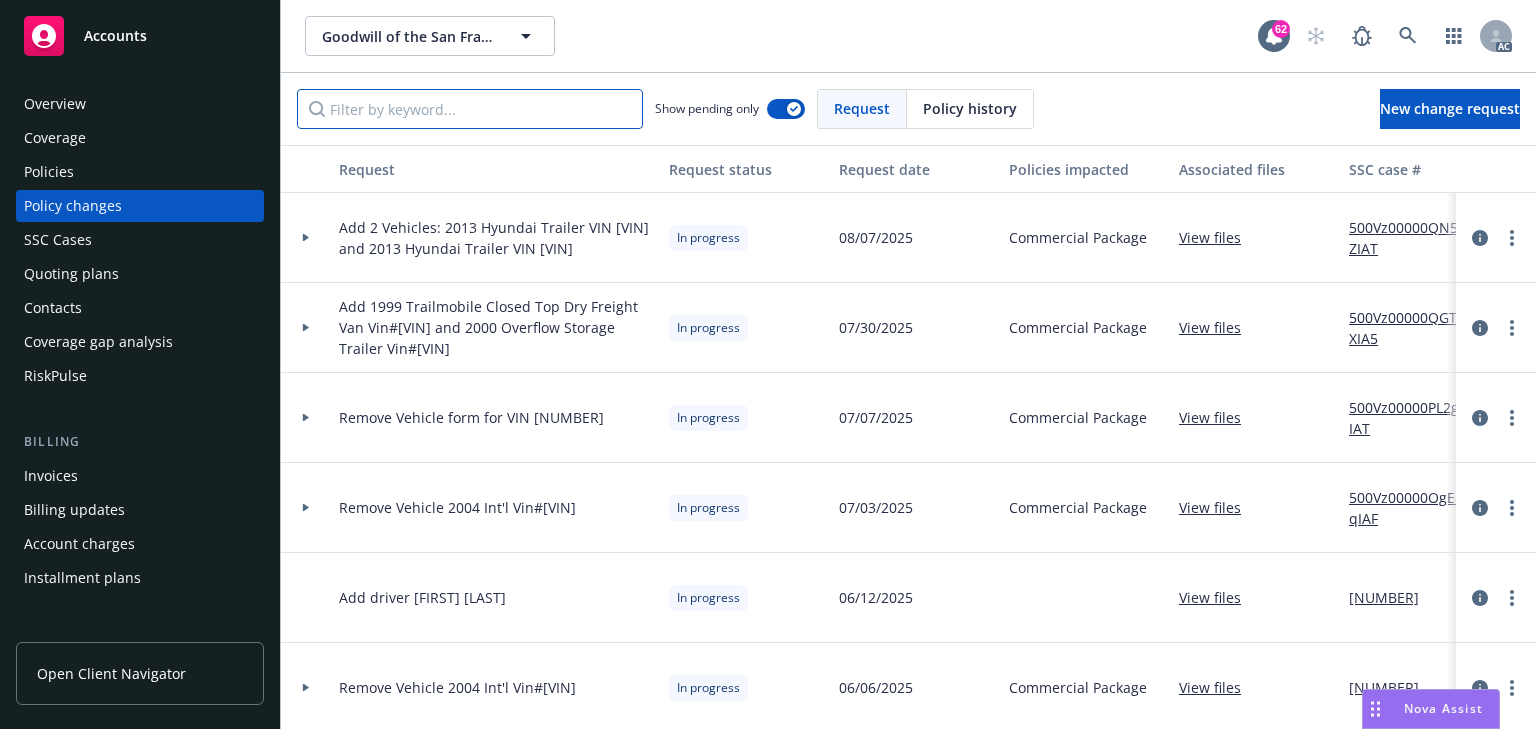 click at bounding box center (470, 109) 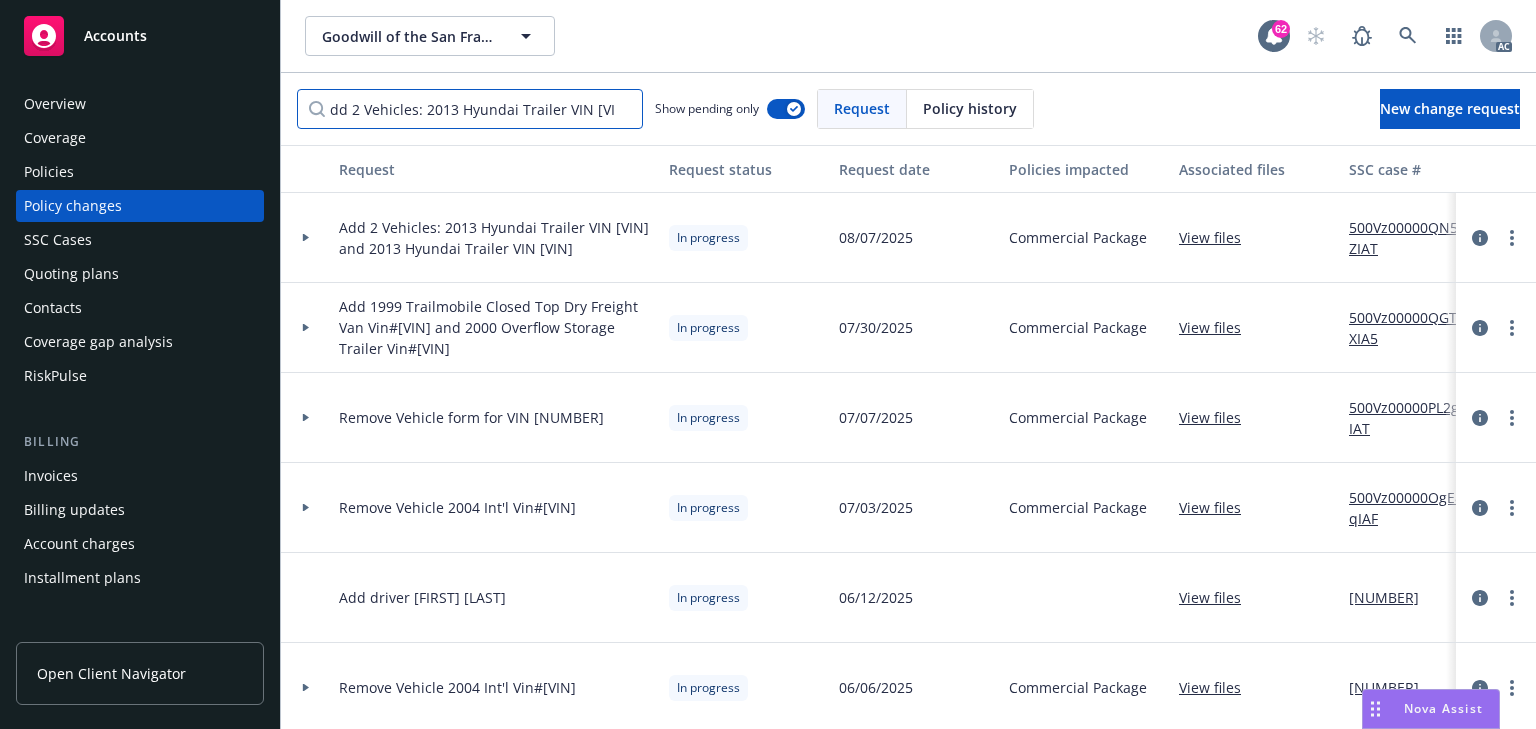 scroll, scrollTop: 0, scrollLeft: 256, axis: horizontal 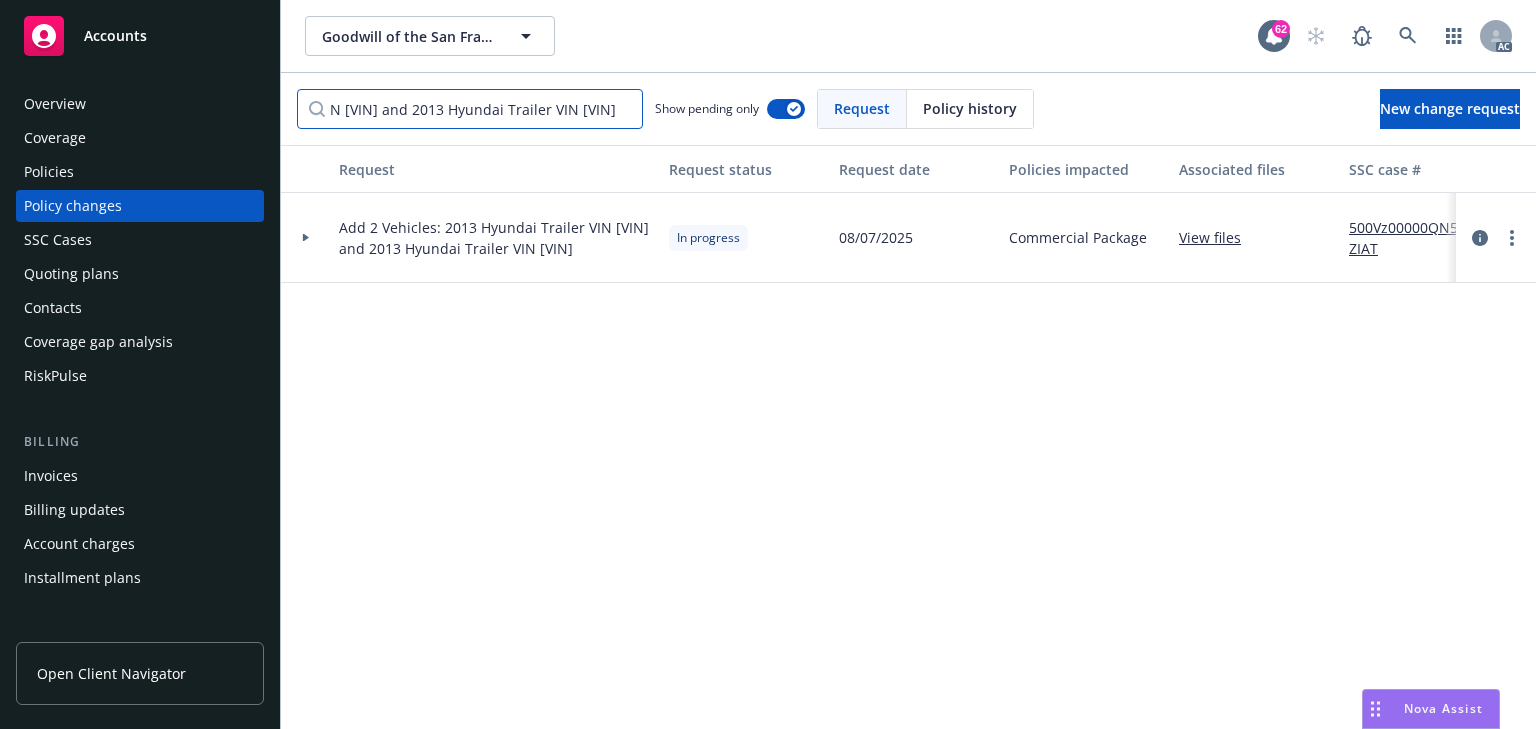 type on "dd 2 Vehicles: 2013 Hyundai Trailer VIN [VIN] and 2013 Hyundai Trailer VIN [VIN]" 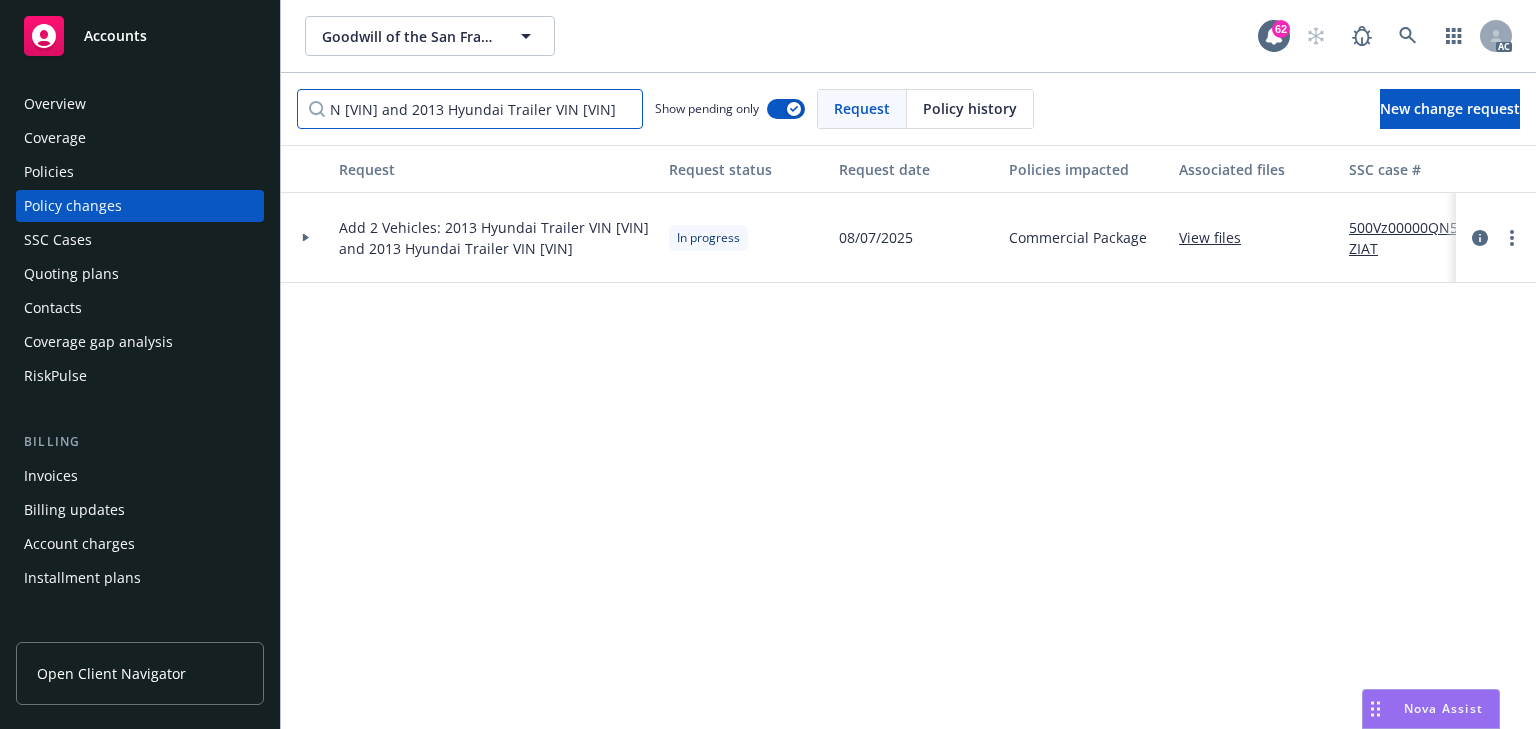 scroll, scrollTop: 0, scrollLeft: 0, axis: both 